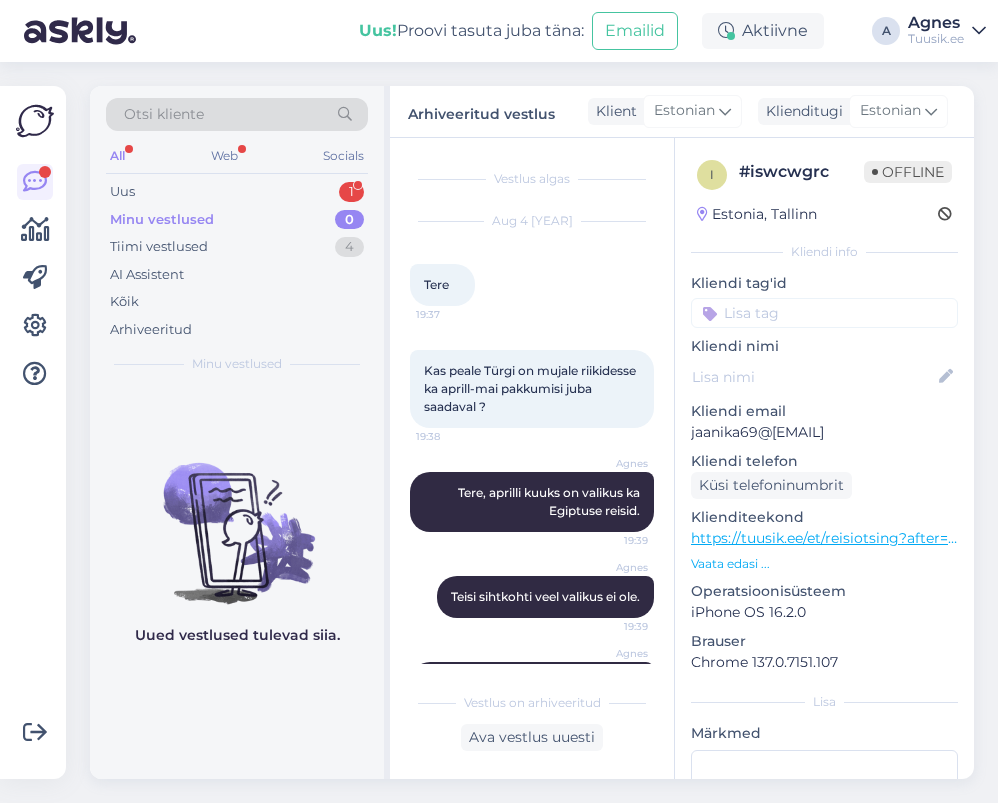 scroll, scrollTop: 0, scrollLeft: 0, axis: both 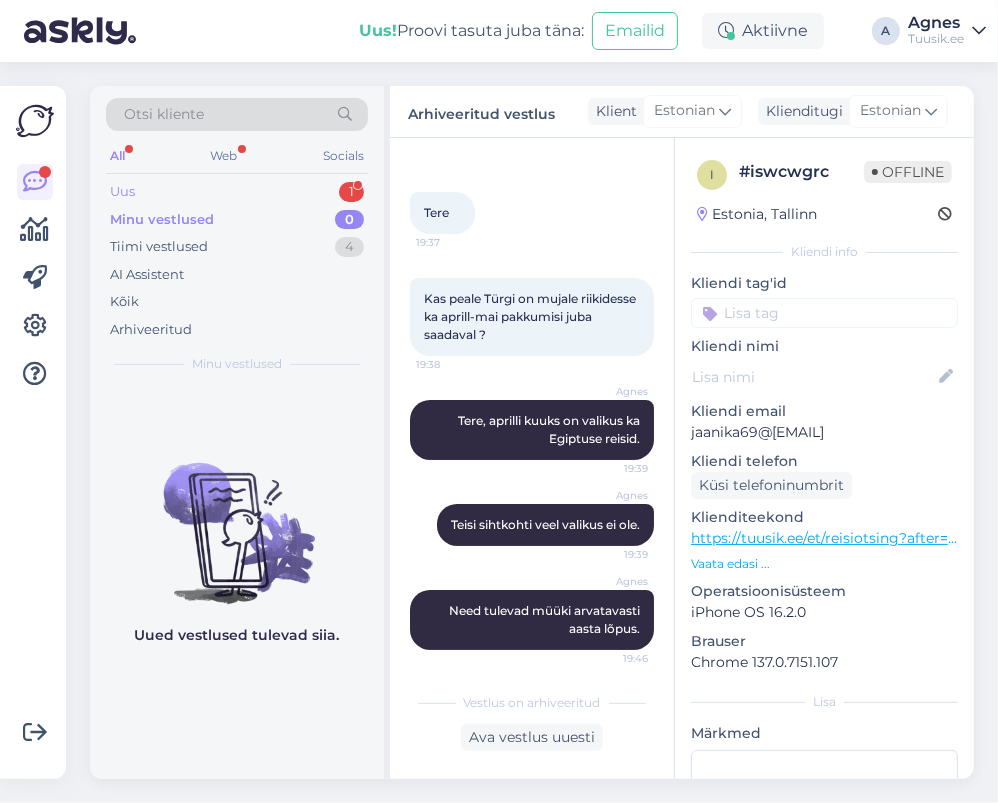 click on "Uus 1" at bounding box center (237, 192) 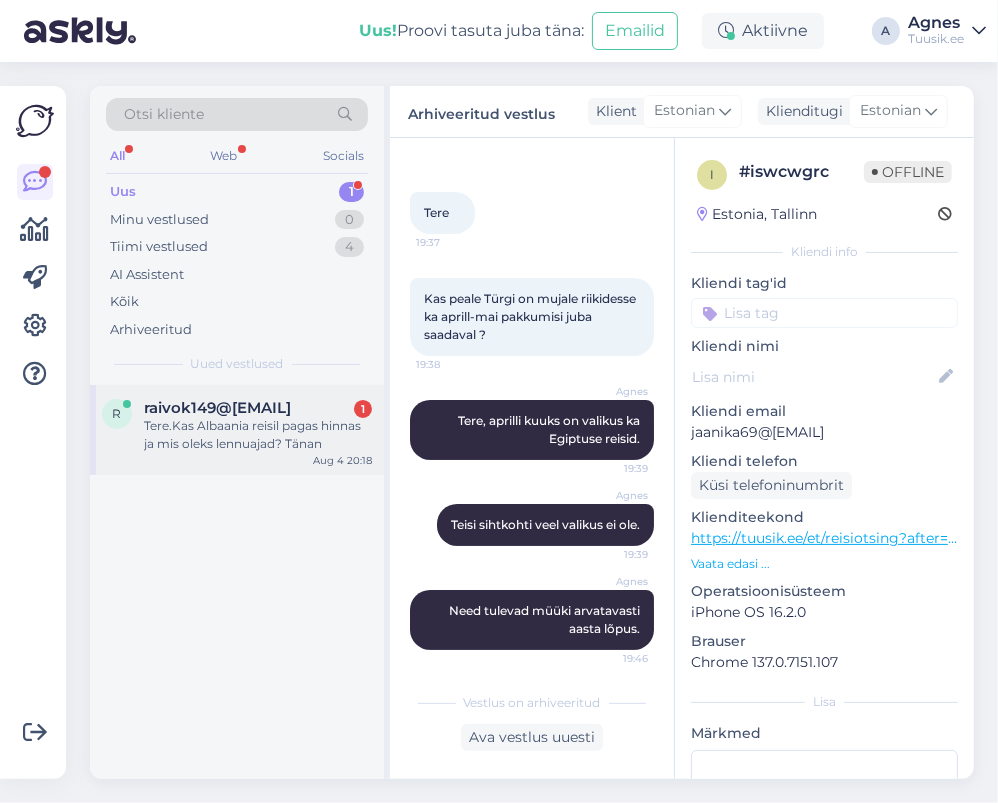 click on "raivok149@gmail.com 1" at bounding box center (258, 408) 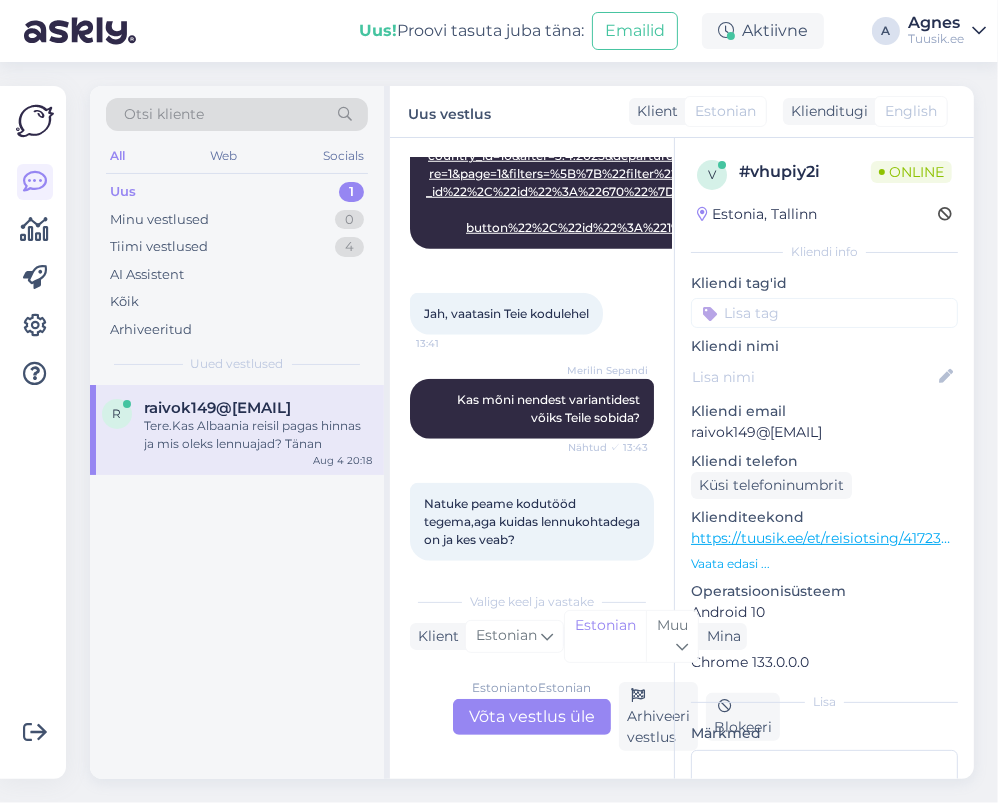 scroll, scrollTop: 1518, scrollLeft: 0, axis: vertical 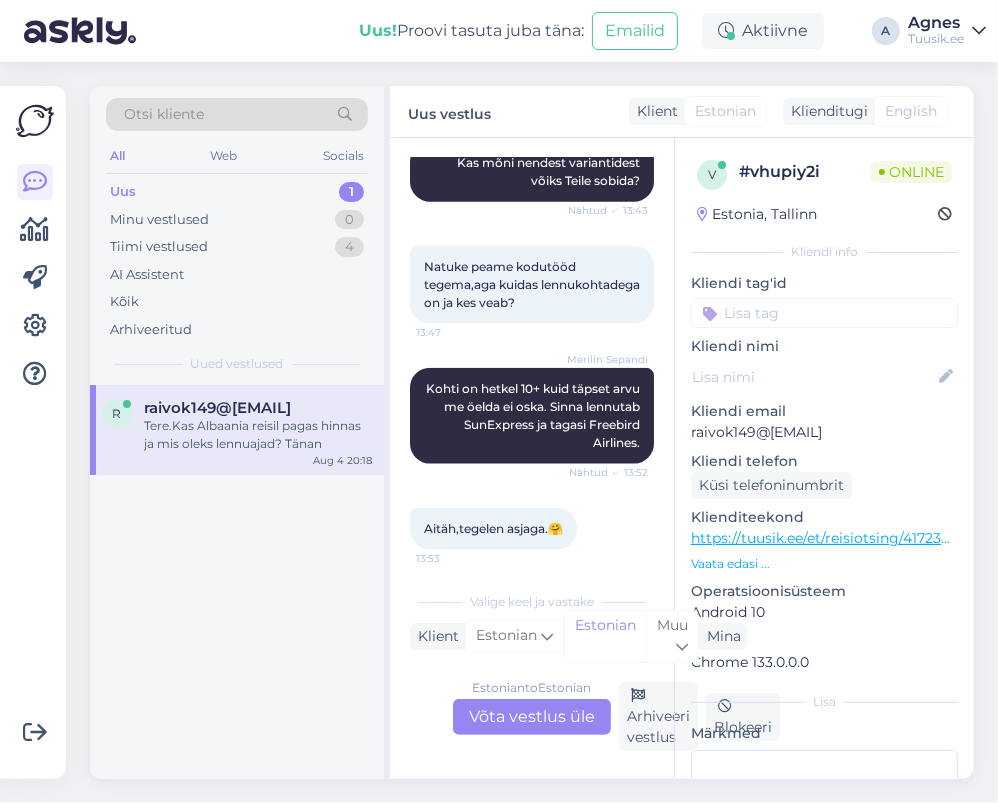 click on "https://tuusik.ee/et/reisiotsing/417239843?0=et&date=2025-08-24&nights=2" at bounding box center [951, 538] 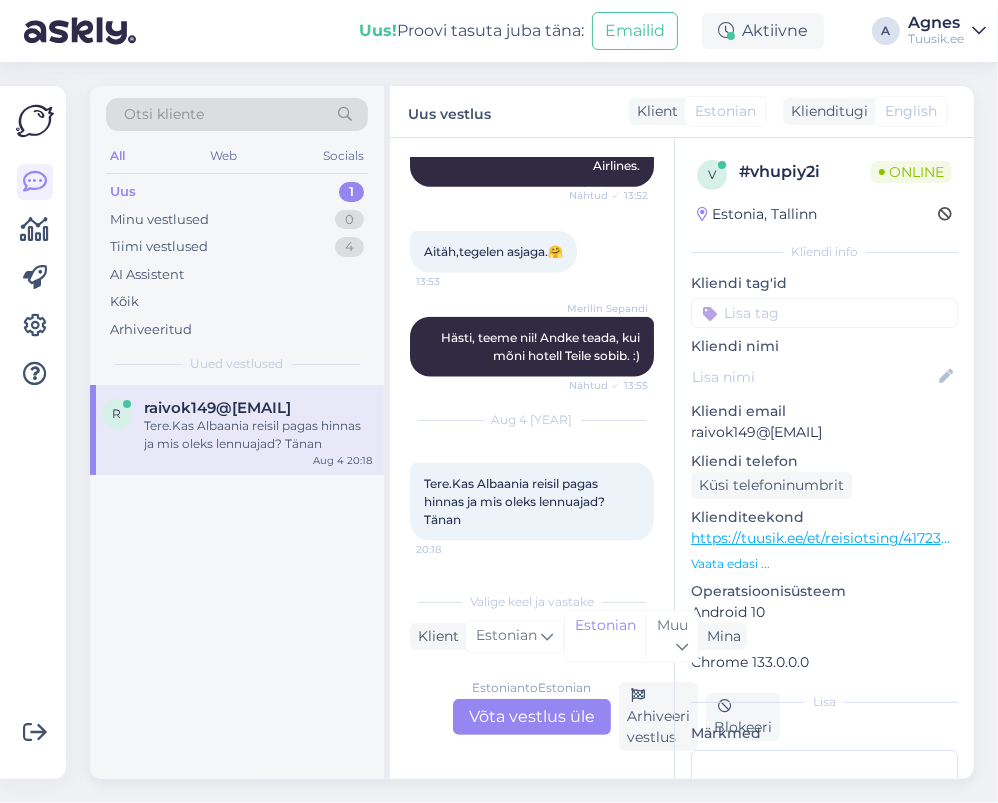 click on "Estonian  to  Estonian Võta vestlus üle" at bounding box center (532, 717) 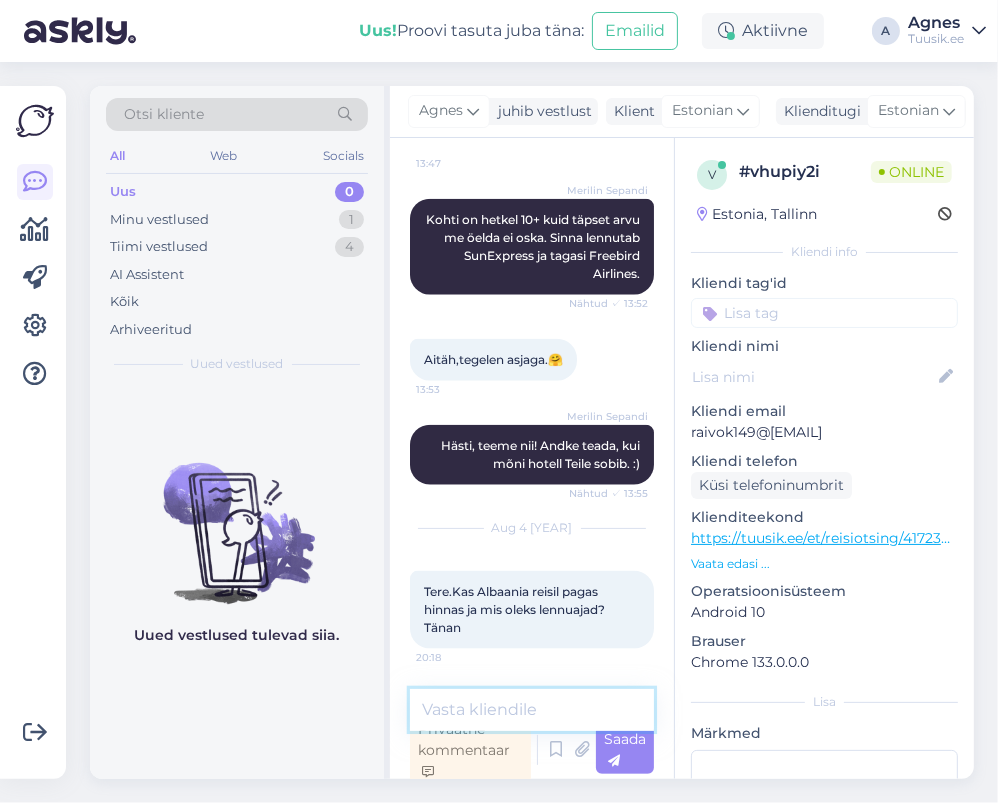 click at bounding box center [532, 710] 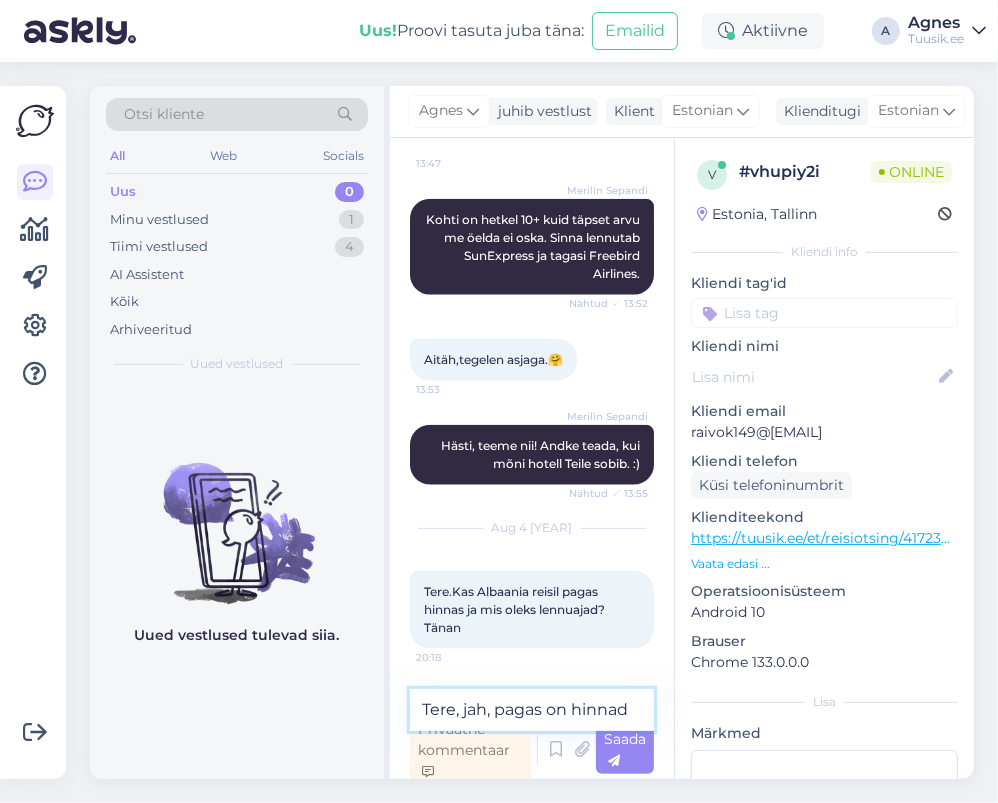 type on "Tere, jah, pagas on hinnad." 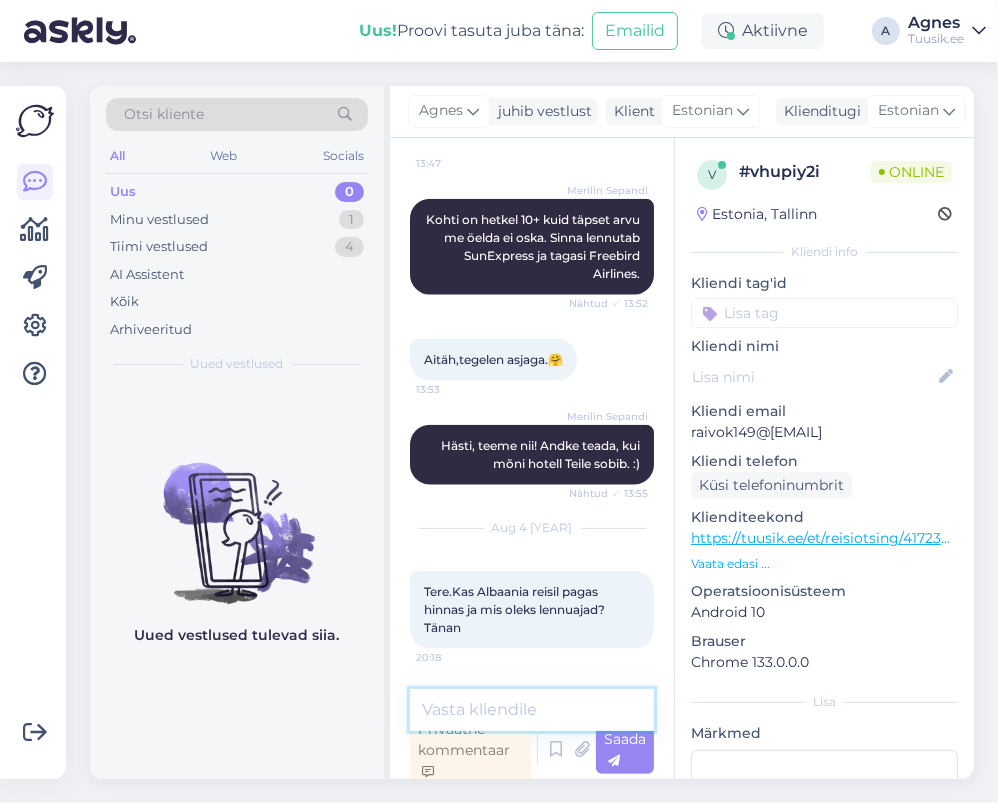 scroll, scrollTop: 5, scrollLeft: 0, axis: vertical 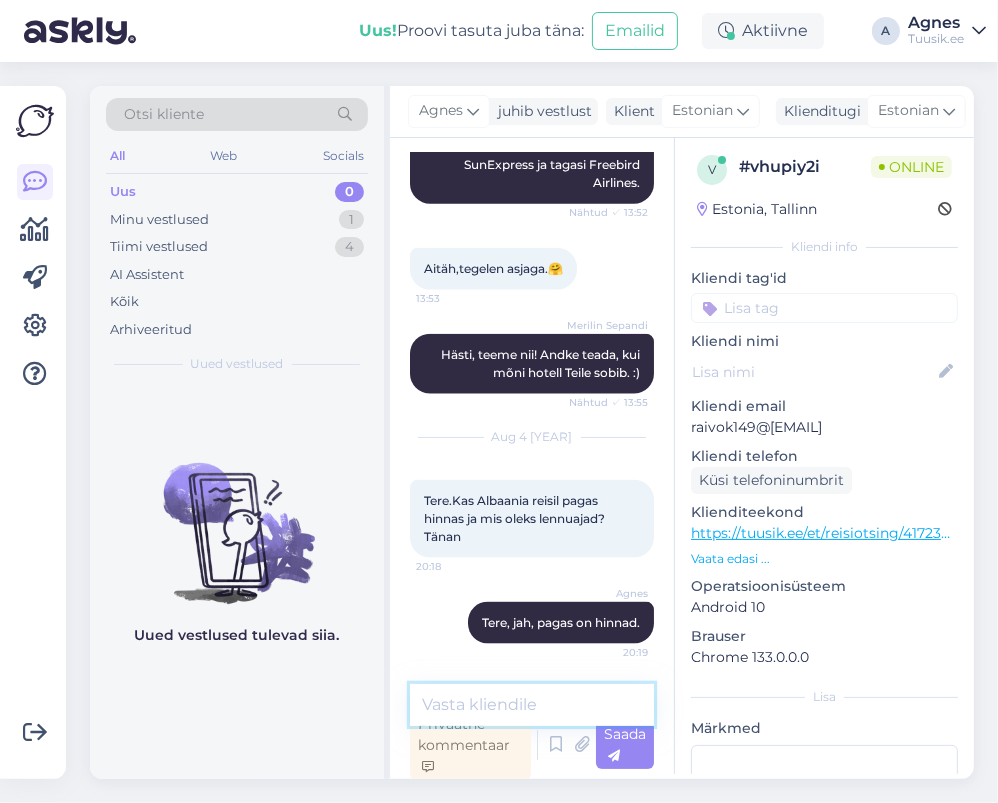 type on "M" 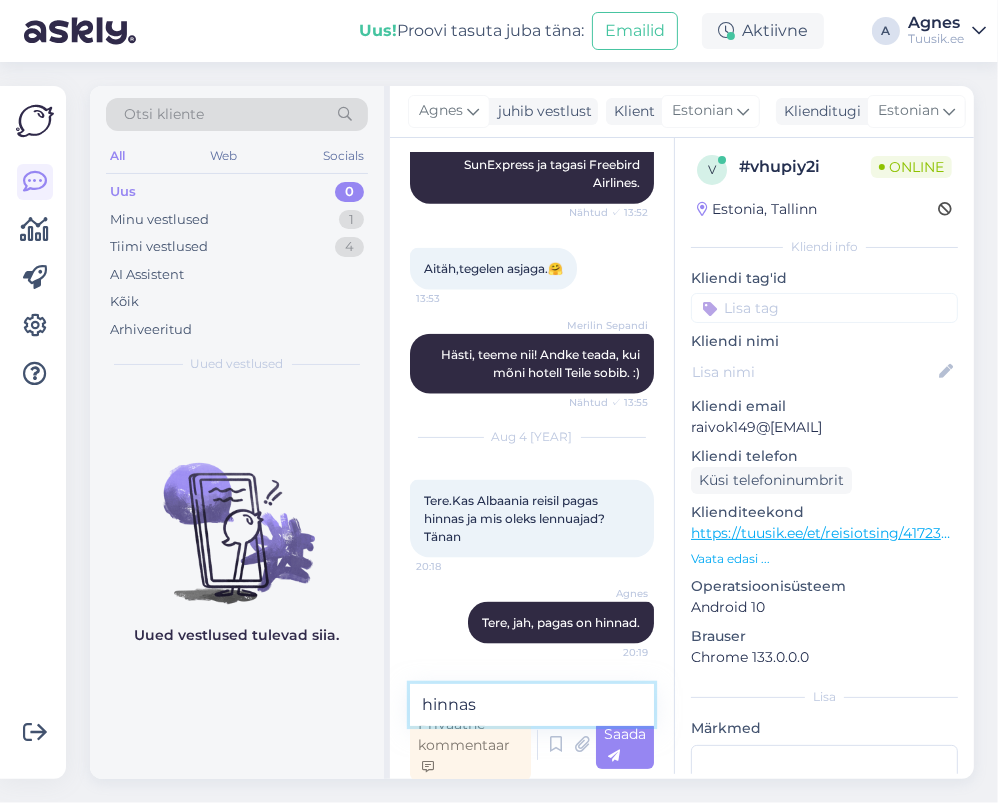 type on "hinnas." 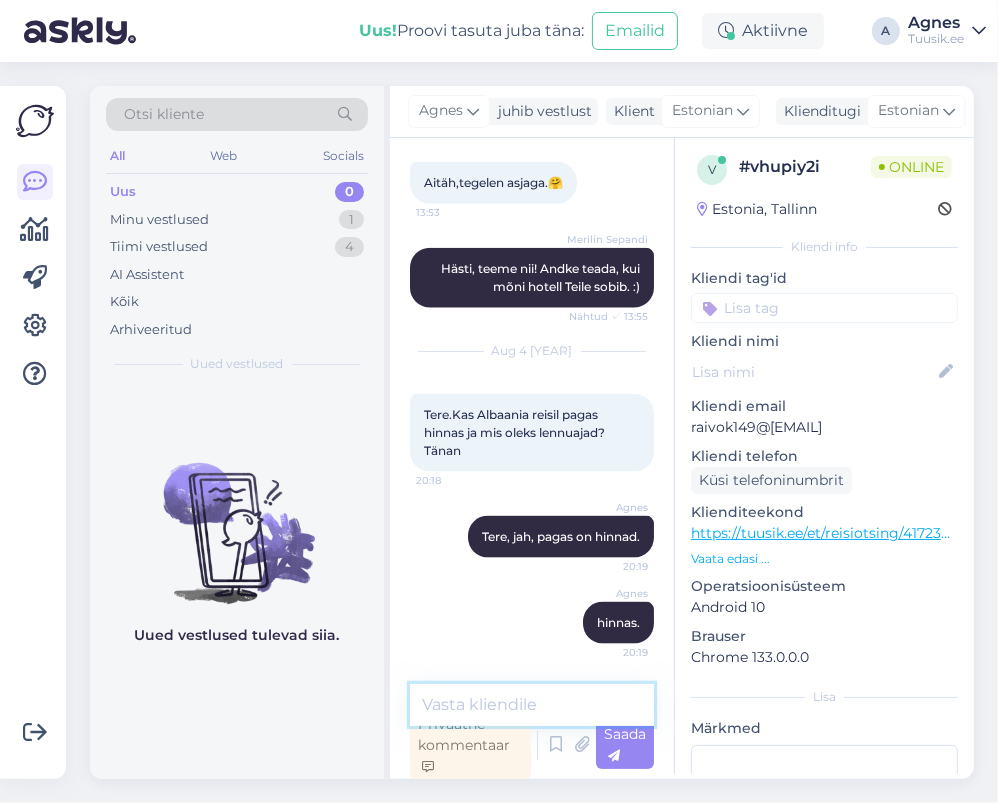 scroll, scrollTop: 1981, scrollLeft: 0, axis: vertical 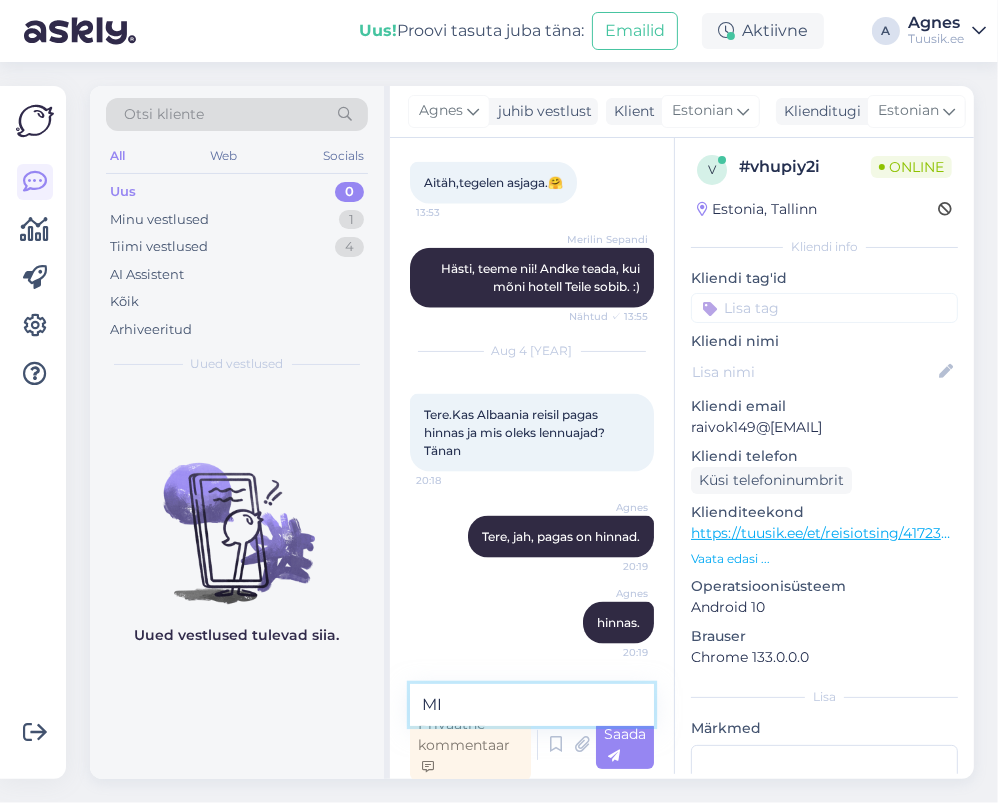 type on "M" 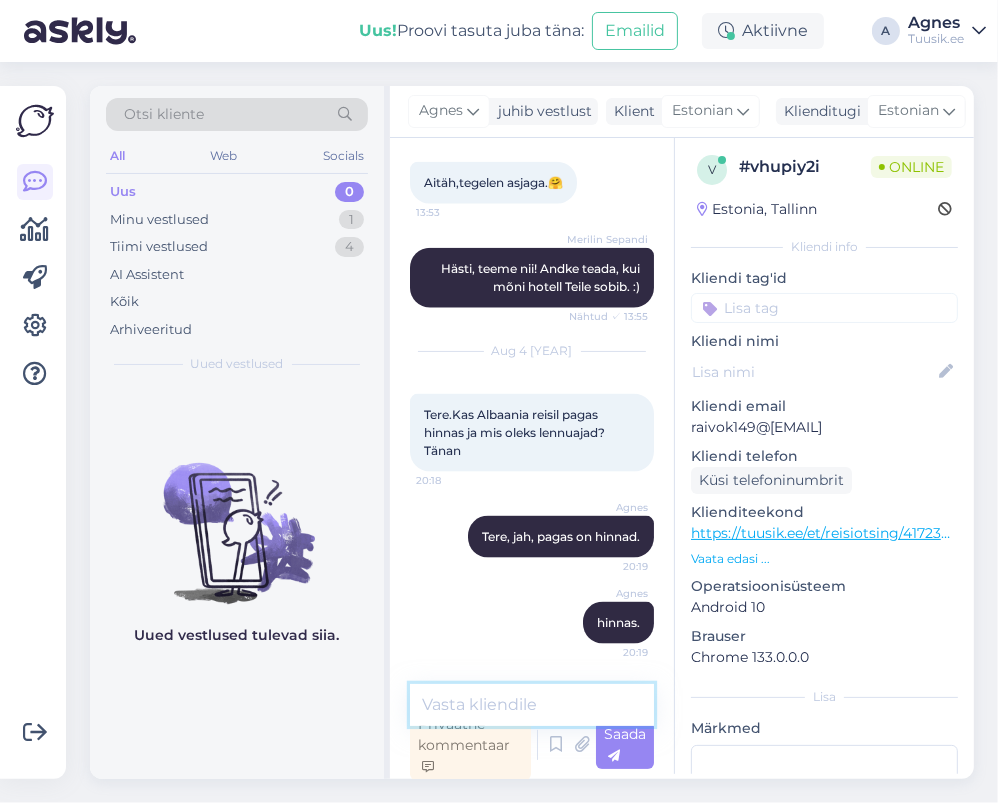 type on "m" 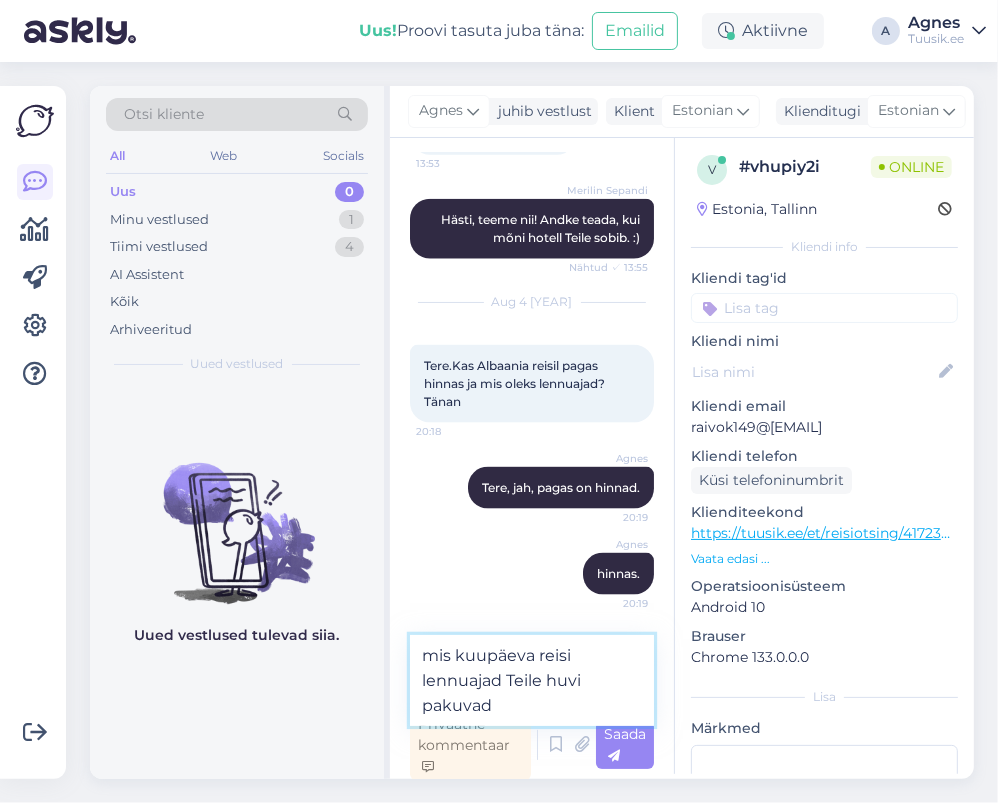 type on "mis kuupäeva reisi lennuajad Teile huvi pakuvad?" 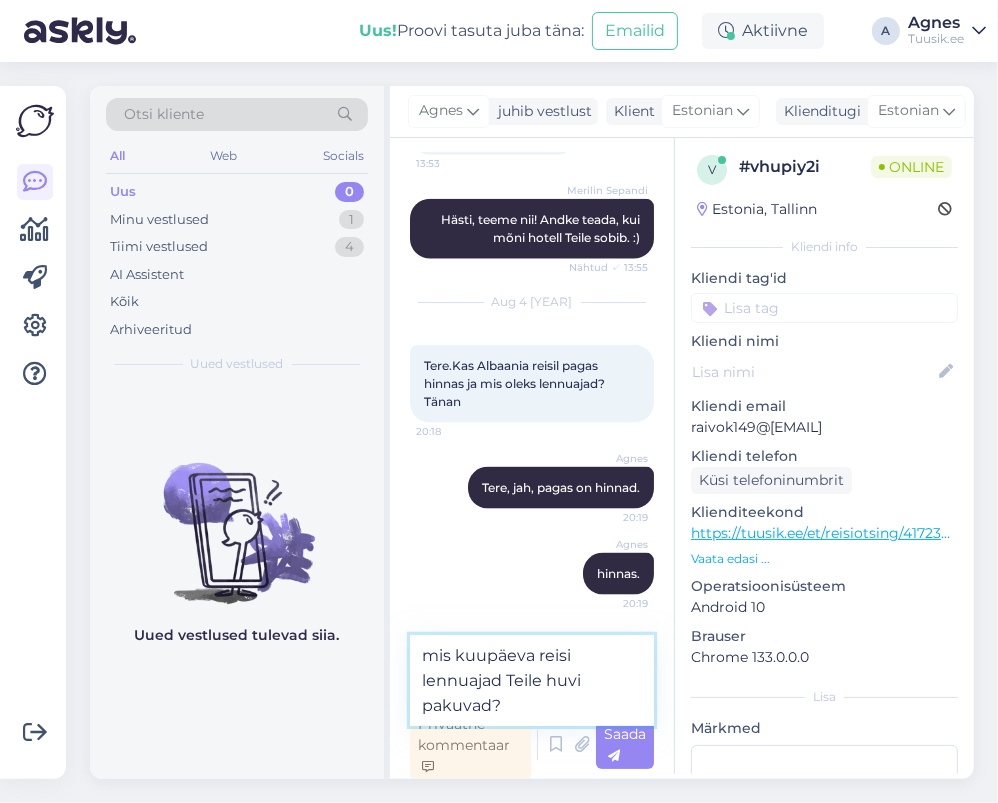 type 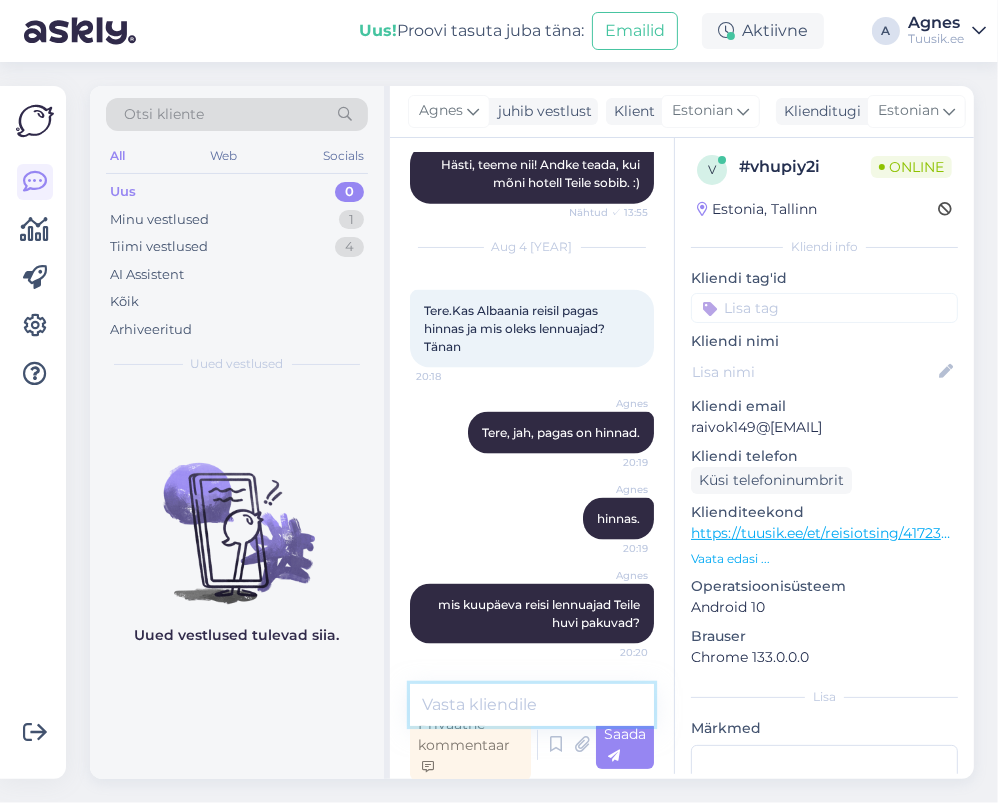 scroll, scrollTop: 2085, scrollLeft: 0, axis: vertical 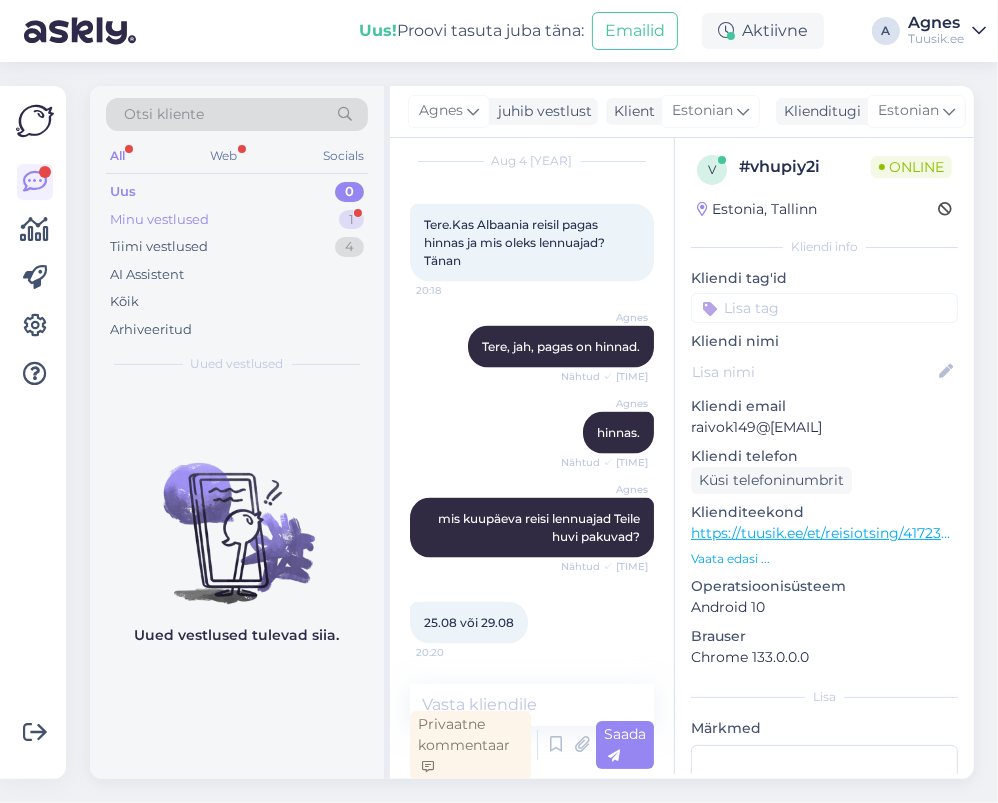 click on "Minu vestlused 1" at bounding box center [237, 220] 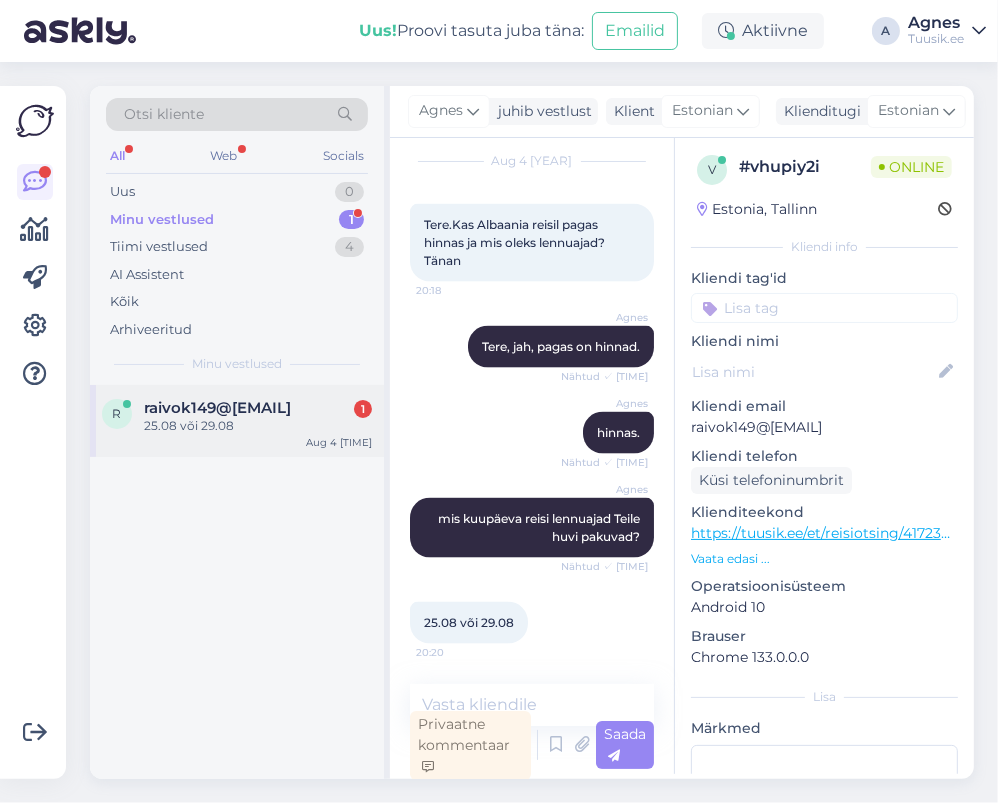 click on "r raivok149@gmail.com 1 25.08 või 29.08 Aug 4 20:20" at bounding box center [237, 421] 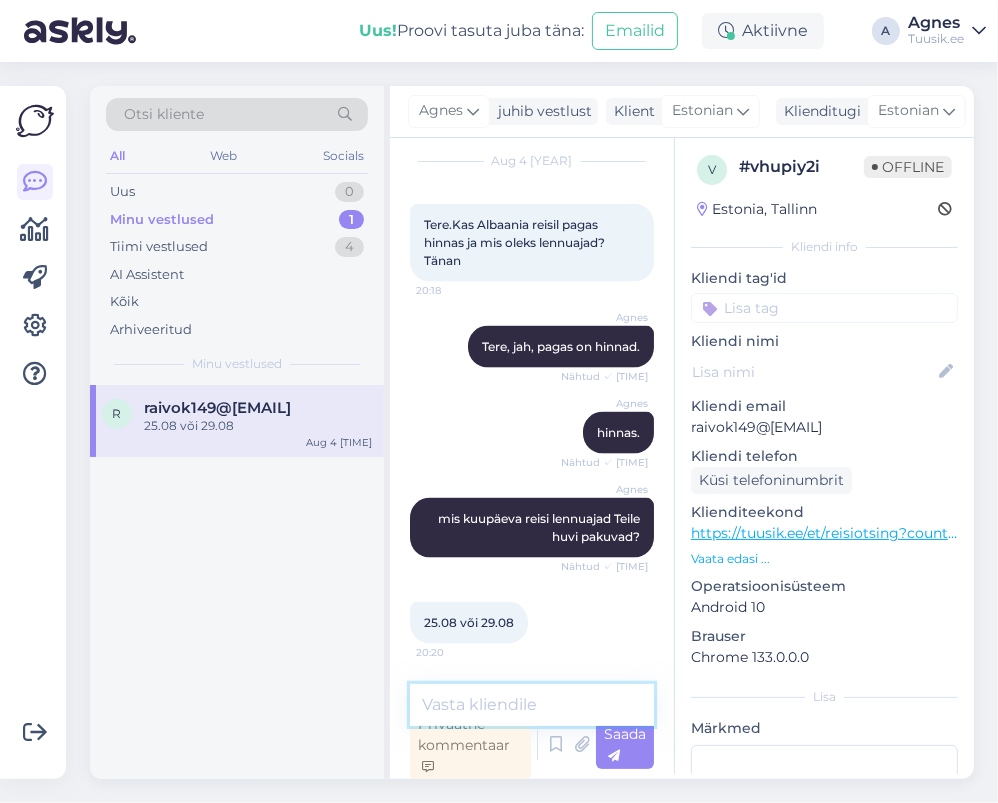click at bounding box center (532, 705) 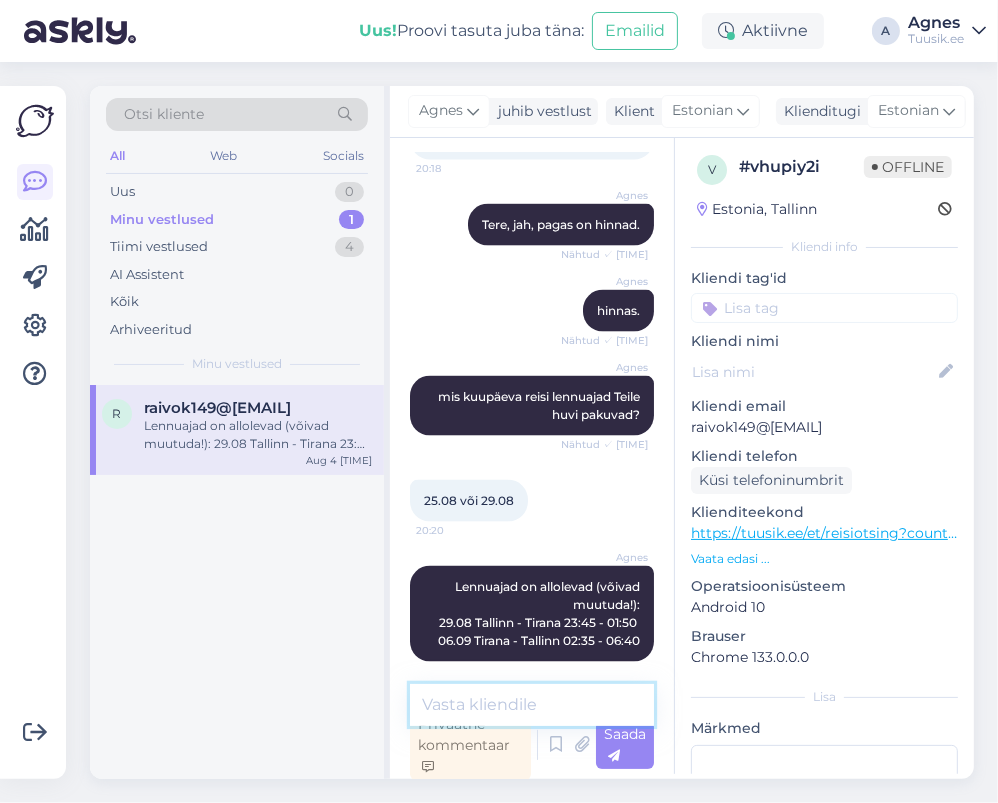 scroll, scrollTop: 2329, scrollLeft: 0, axis: vertical 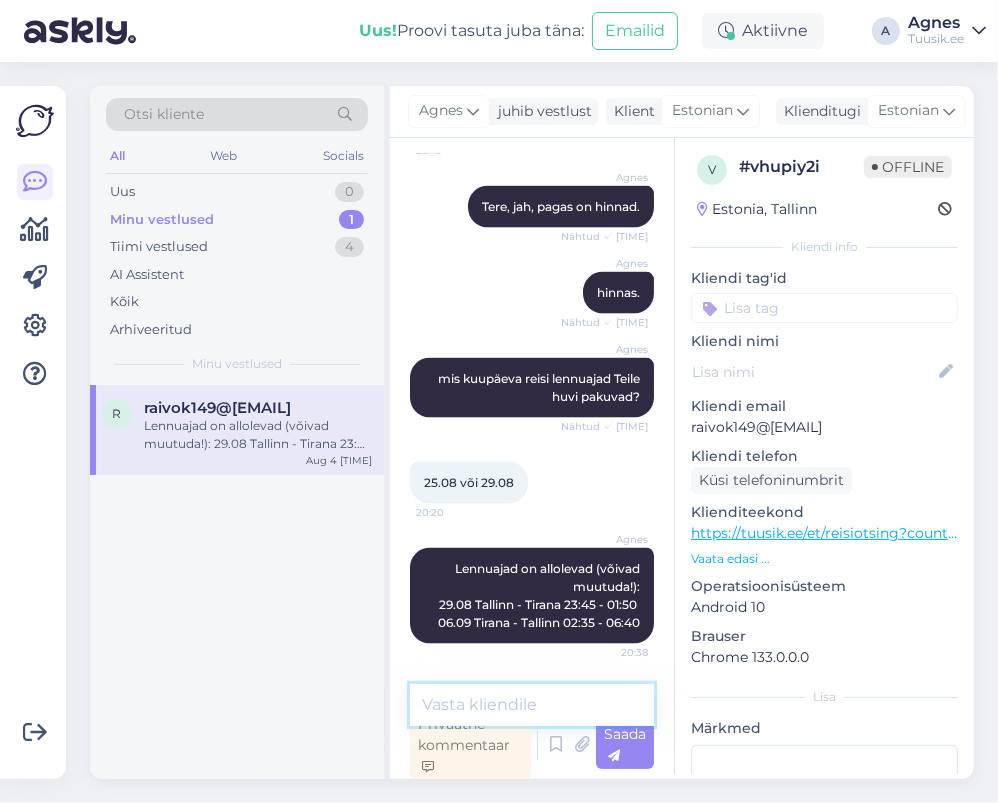 click at bounding box center [532, 705] 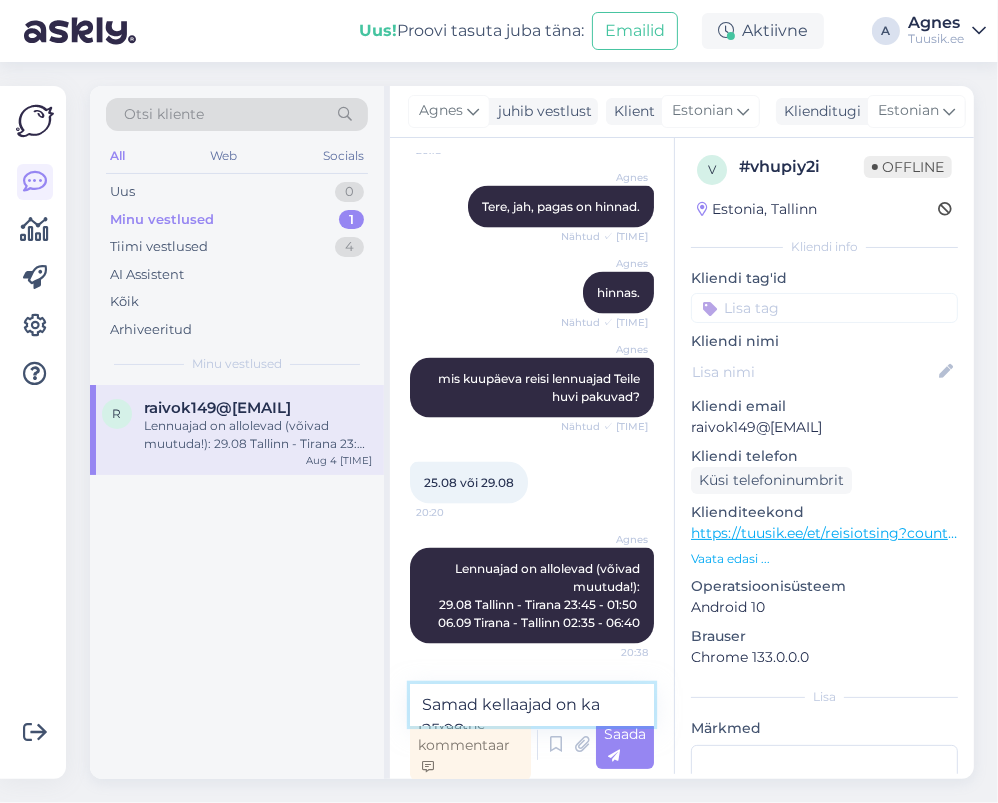 scroll, scrollTop: 2352, scrollLeft: 0, axis: vertical 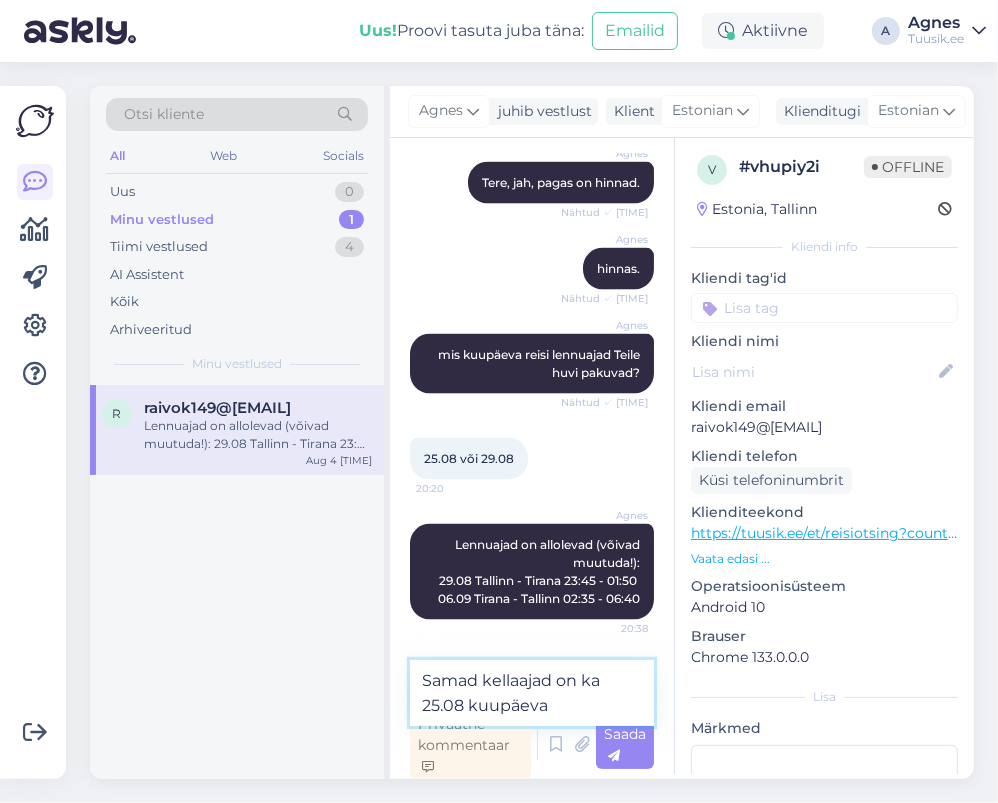 type on "Samad kellaajad on ka 25.08 kuupäeval" 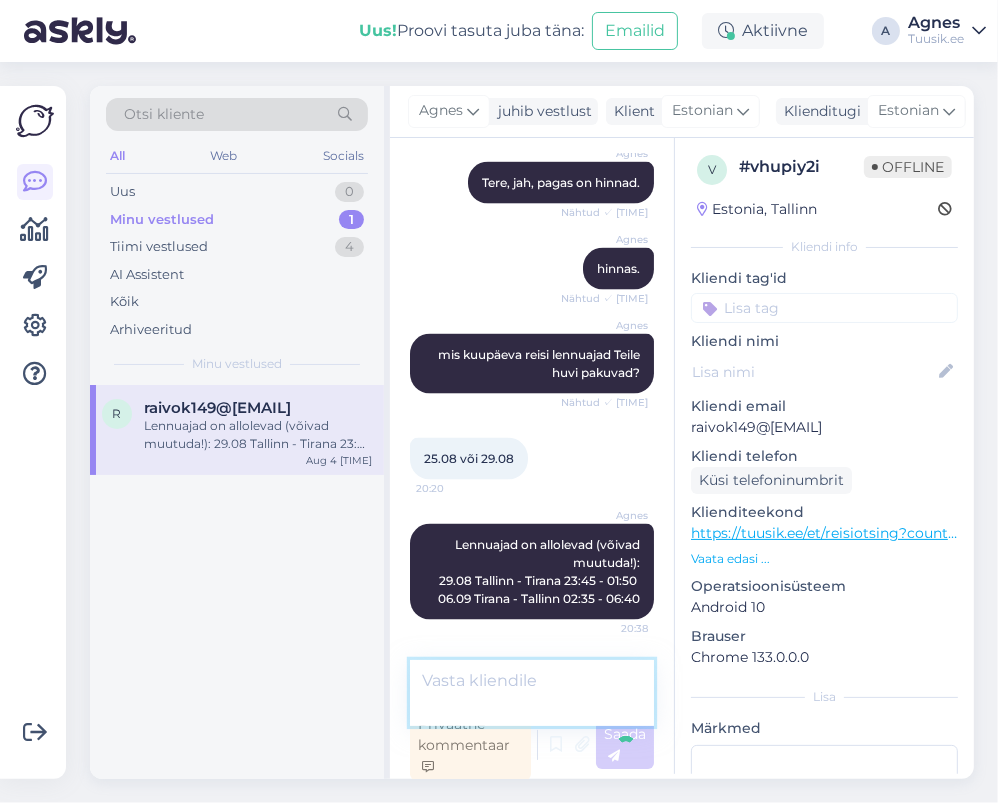 scroll, scrollTop: 2433, scrollLeft: 0, axis: vertical 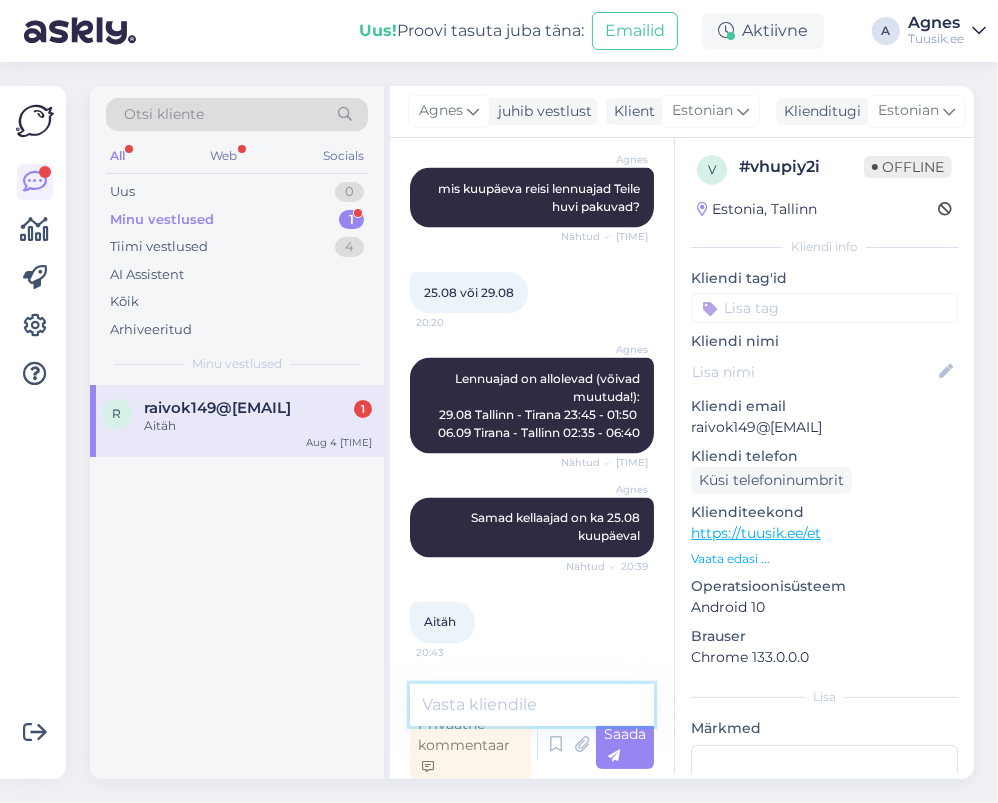 click at bounding box center (532, 705) 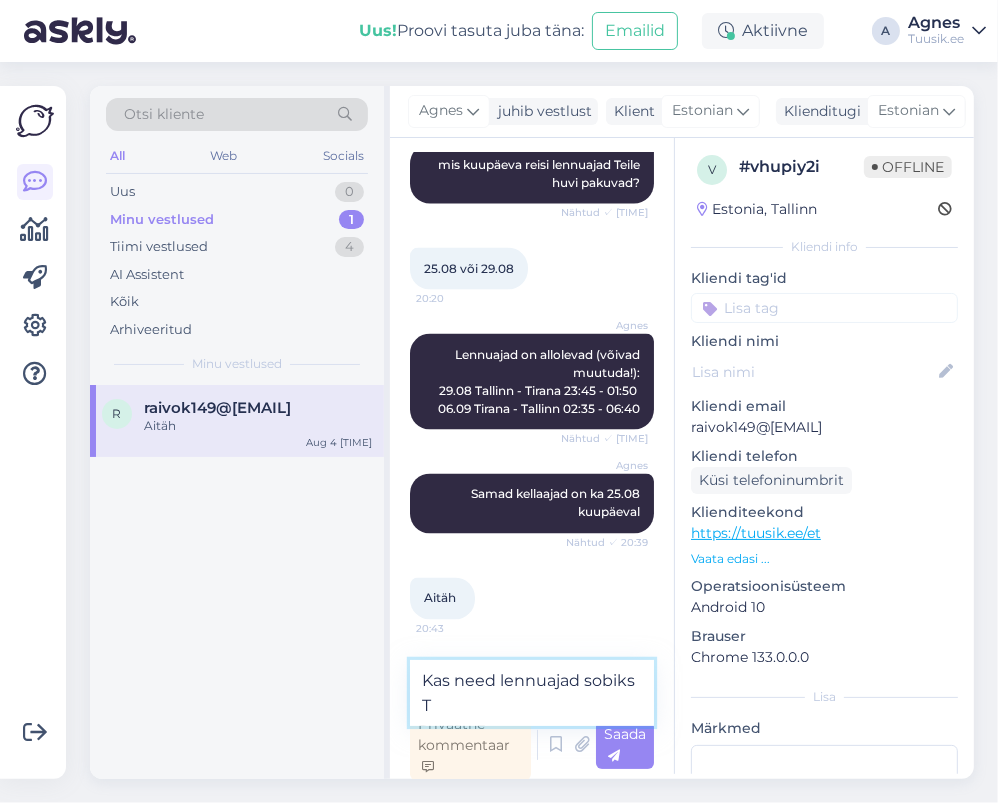 scroll, scrollTop: 2540, scrollLeft: 0, axis: vertical 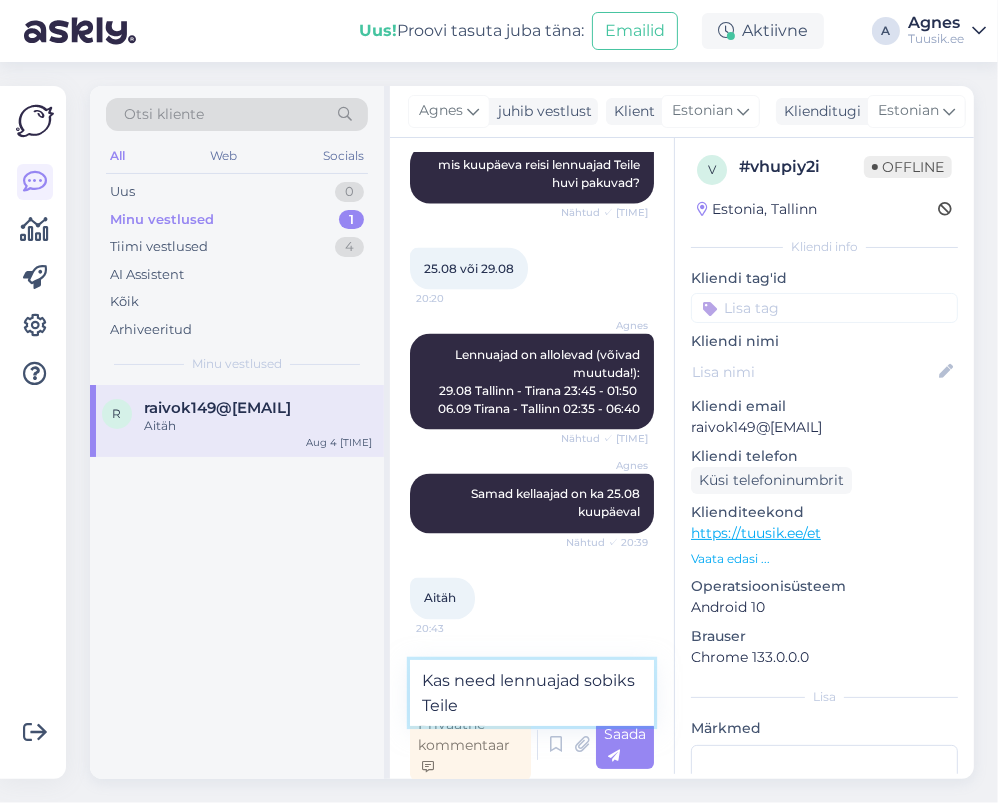 type on "Kas need lennuajad sobiks Teile?" 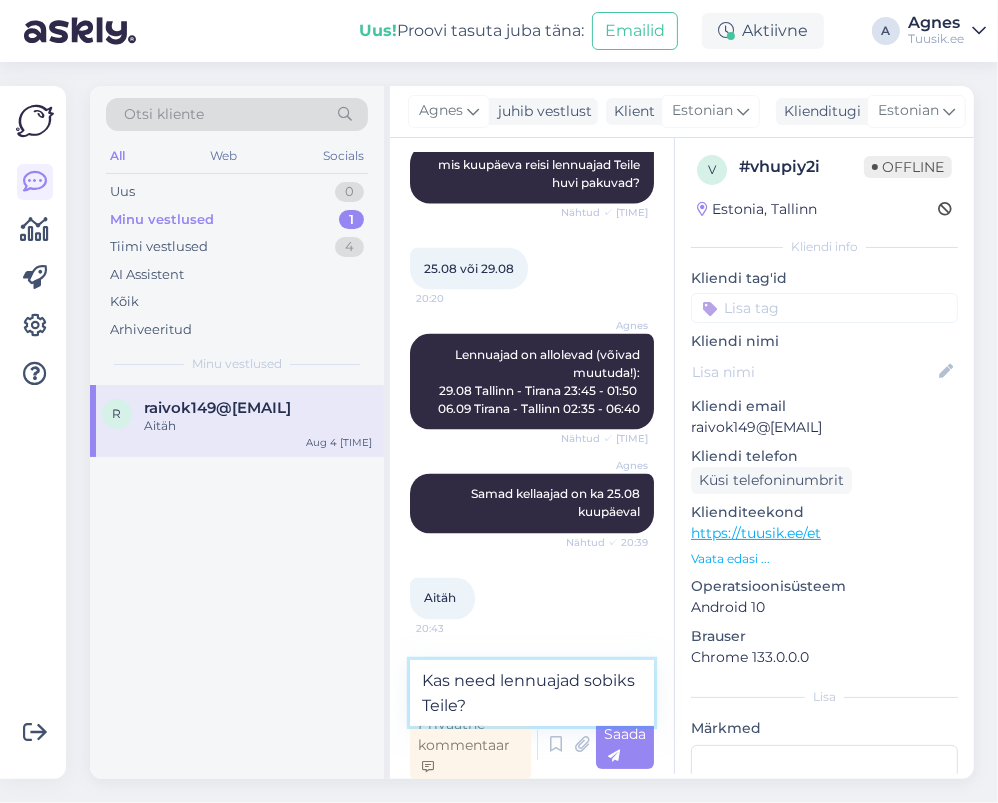 type 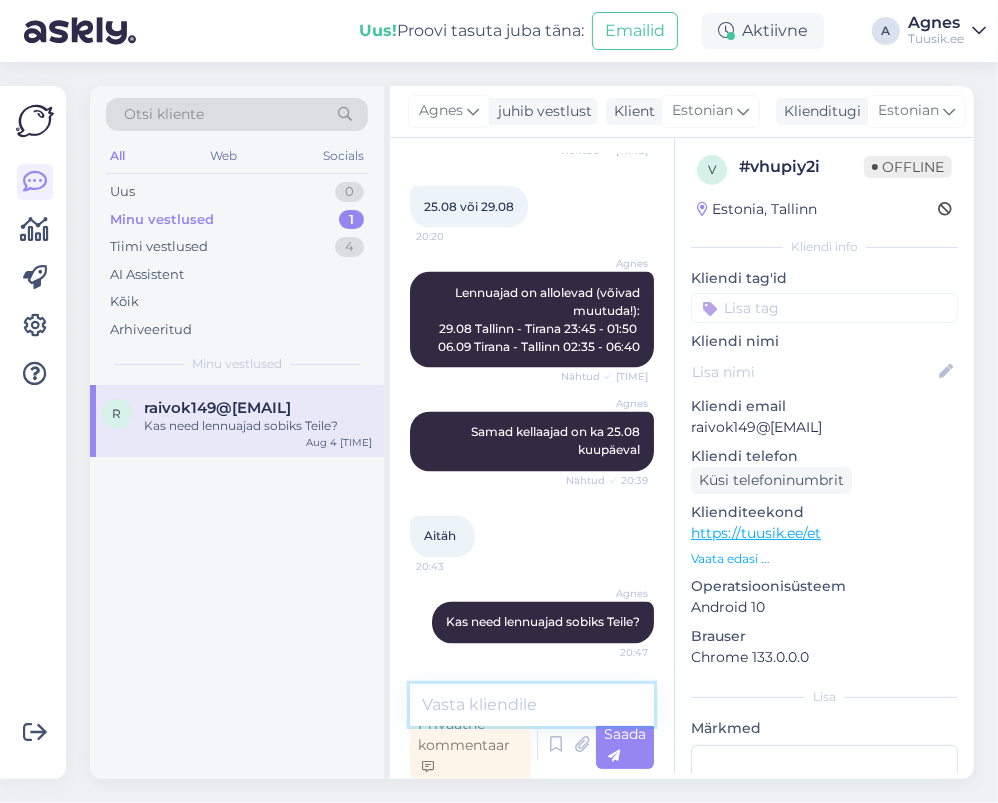 scroll, scrollTop: 2605, scrollLeft: 0, axis: vertical 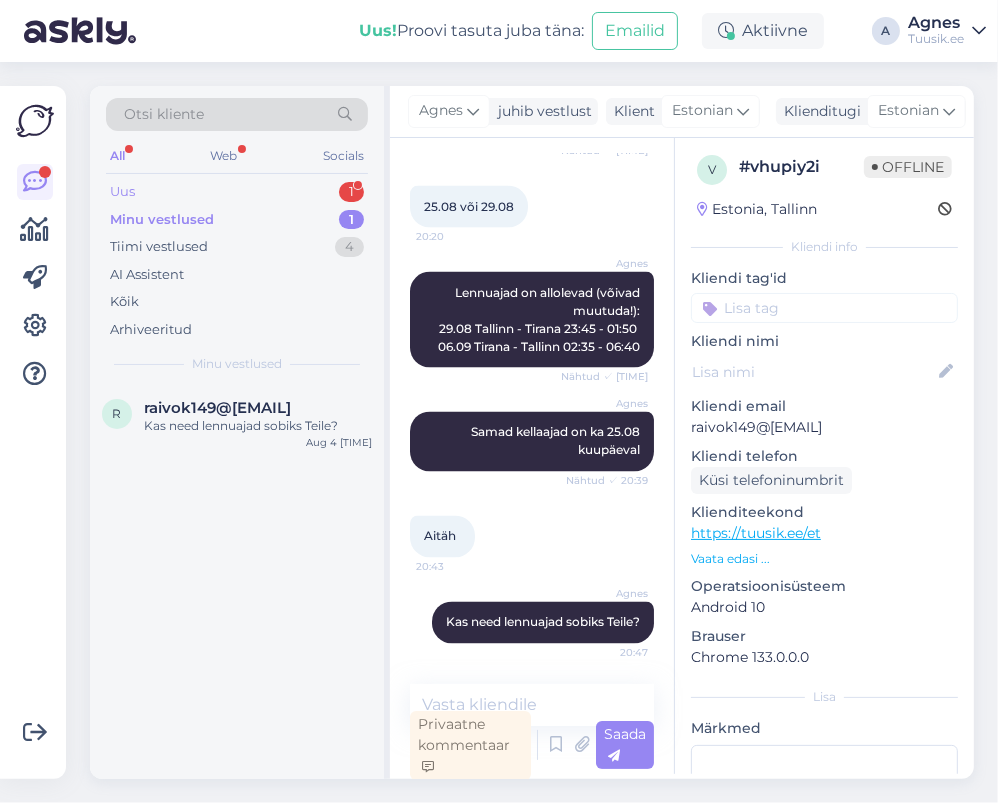 click on "1" at bounding box center [351, 192] 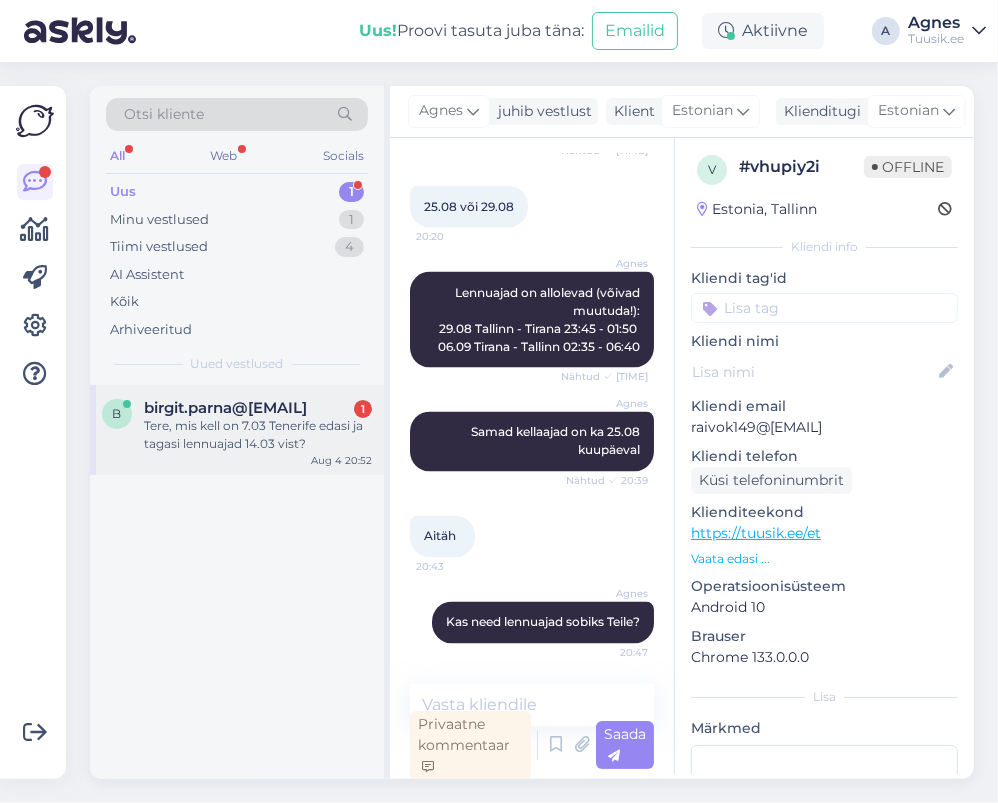 click on "Tere. Kas oskate öelda millal võiks tulla müüki 2026 aasta oktoobri Egiptuse reisid? 🙂" at bounding box center (258, 435) 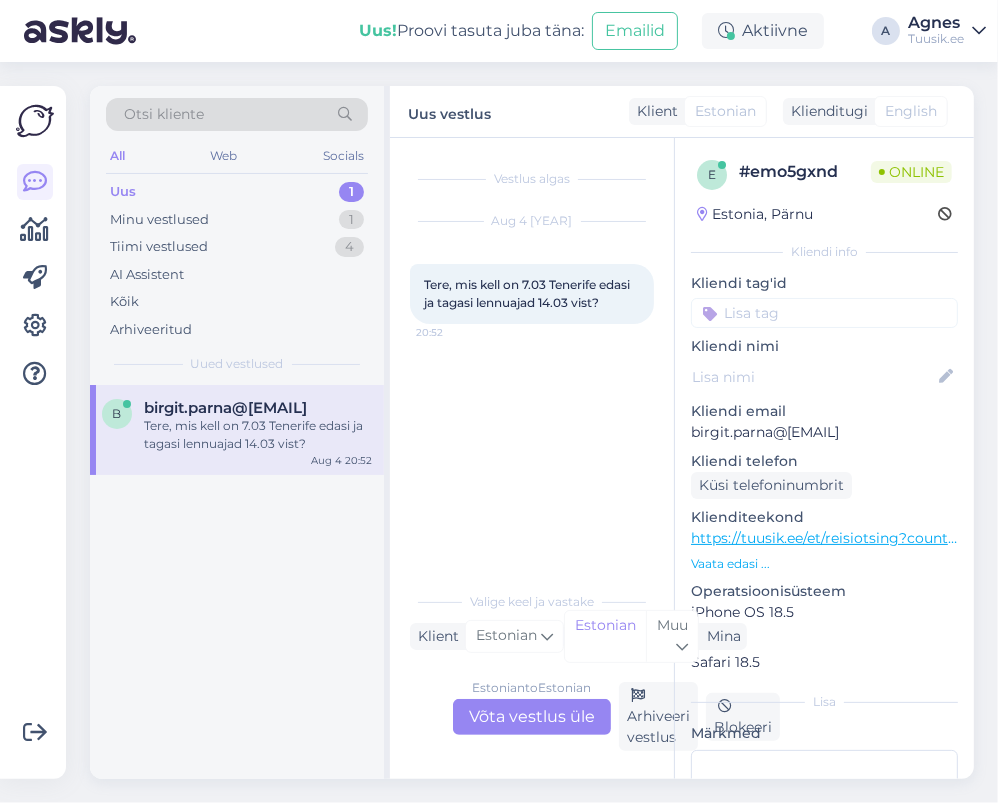 click on "Estonian  to  Estonian Võta vestlus üle" at bounding box center (532, 717) 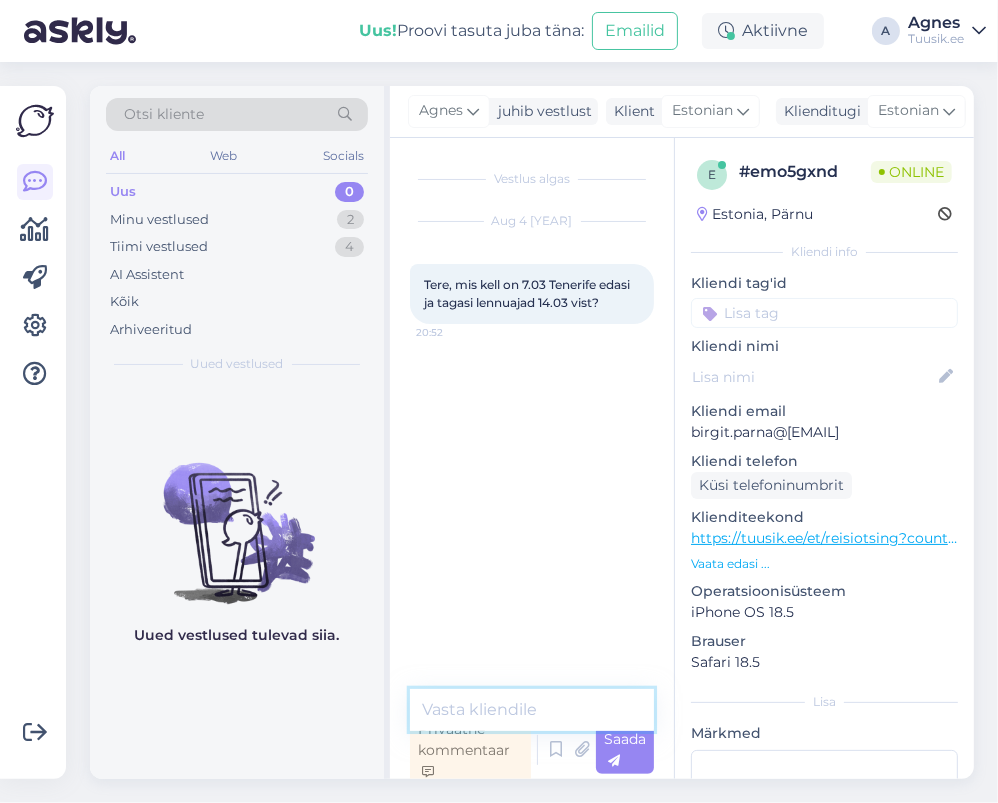 click at bounding box center (532, 710) 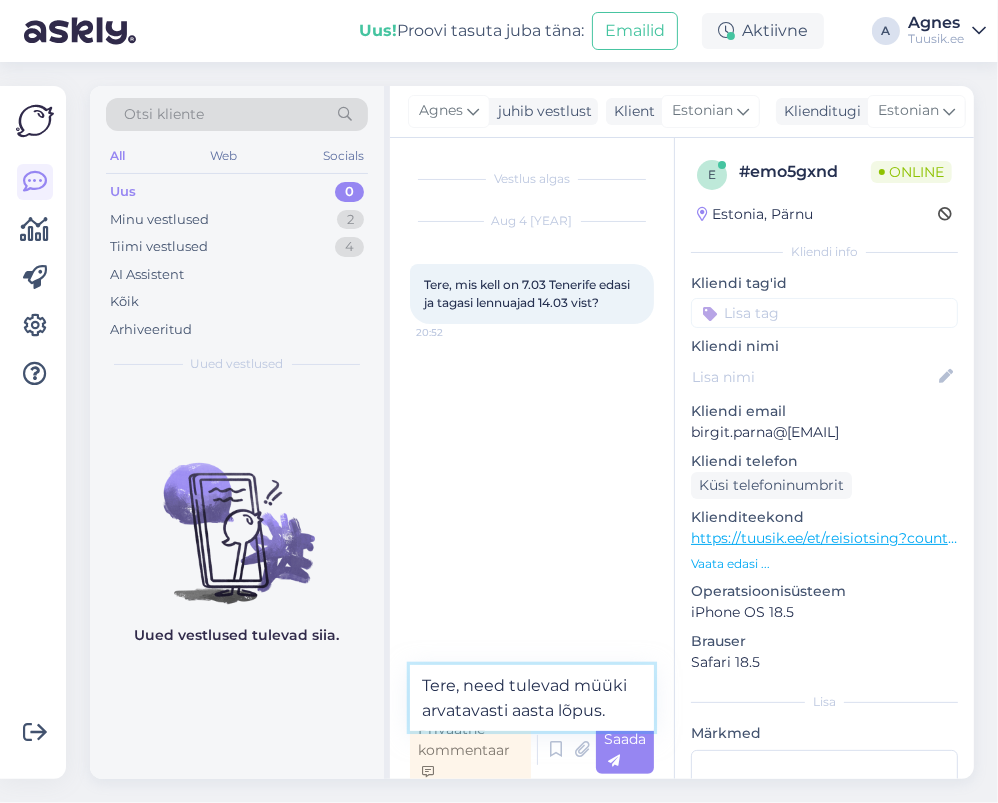 click on "Tere, need tulevad müüki arvatavasti aast lõpus." at bounding box center [532, 698] 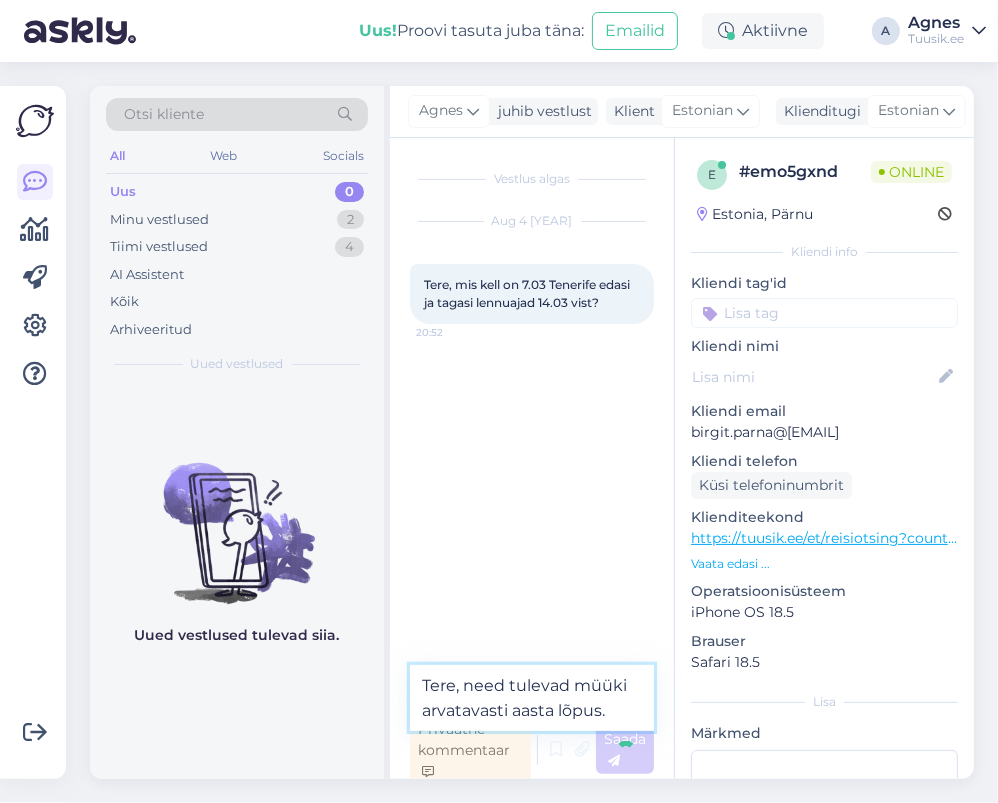 type 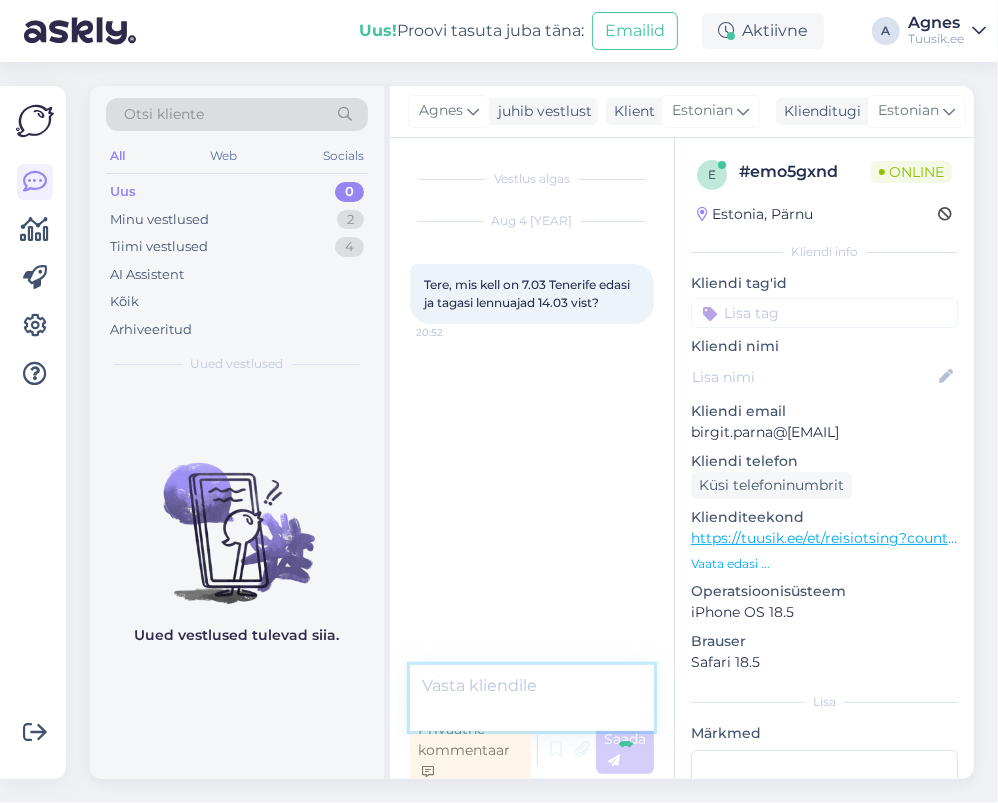 scroll, scrollTop: 5, scrollLeft: 0, axis: vertical 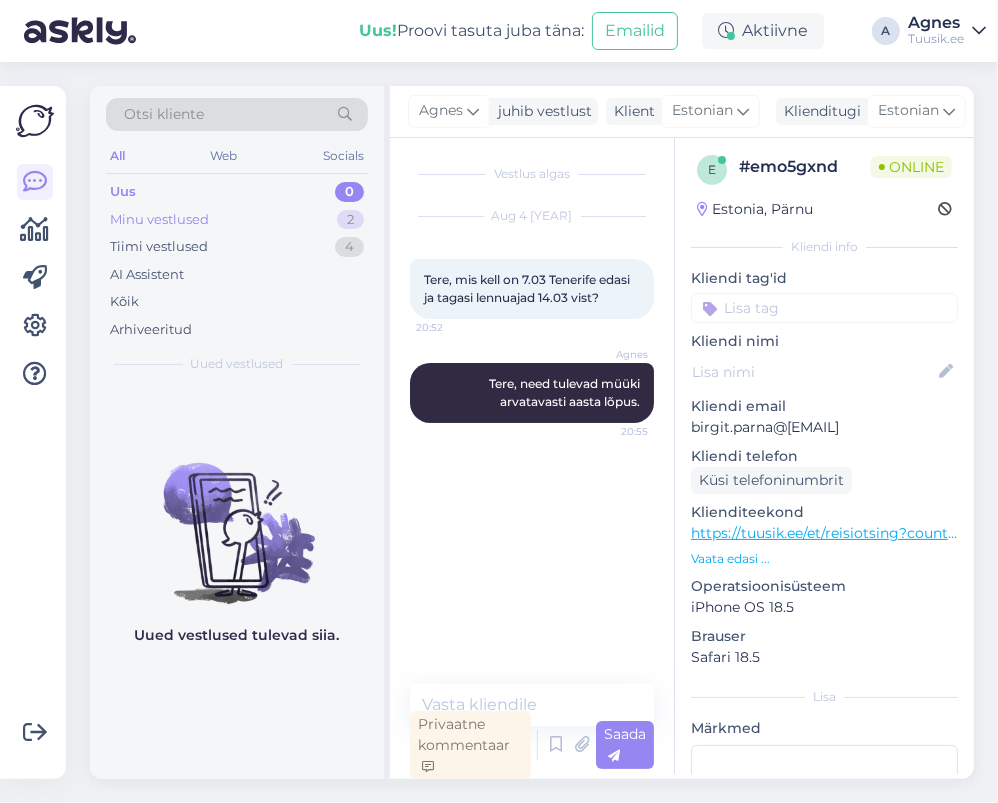 click on "Minu vestlused 2" at bounding box center (237, 220) 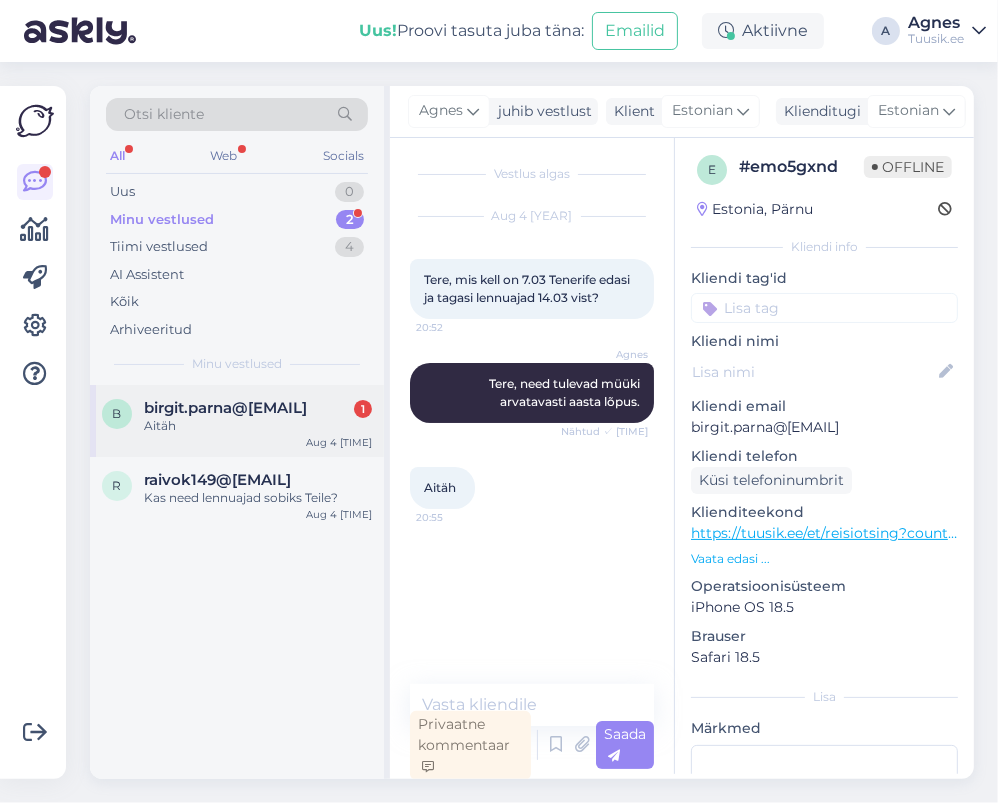 click on "Aug 4 20:55" at bounding box center (339, 442) 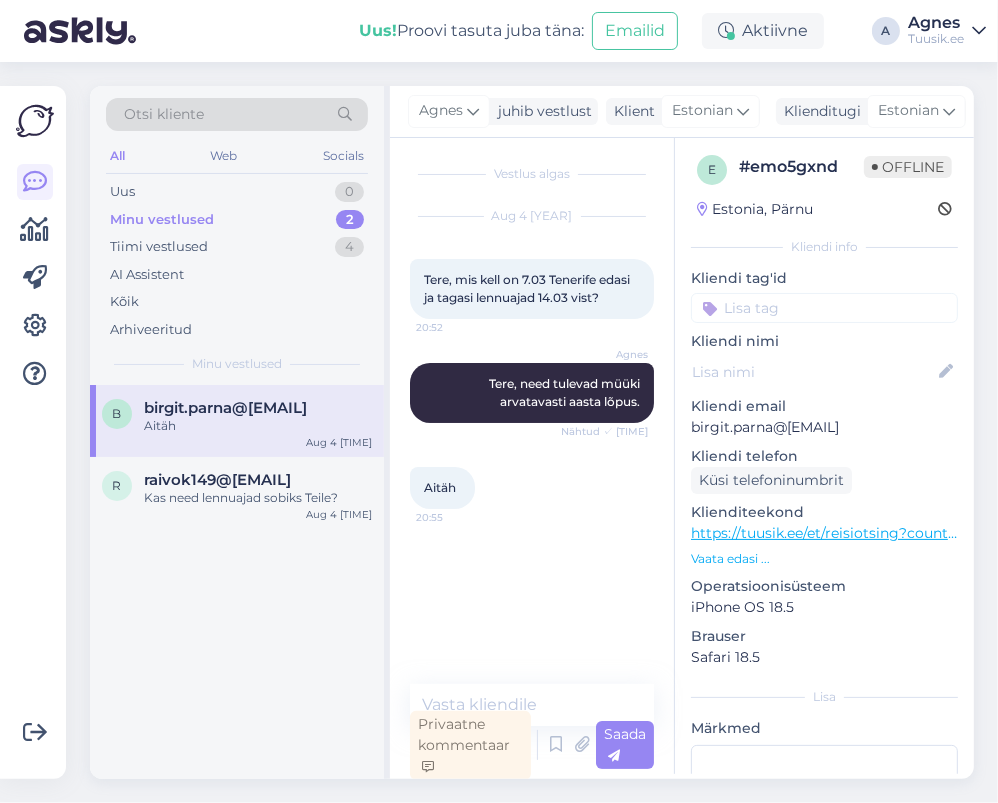 scroll, scrollTop: 5, scrollLeft: 0, axis: vertical 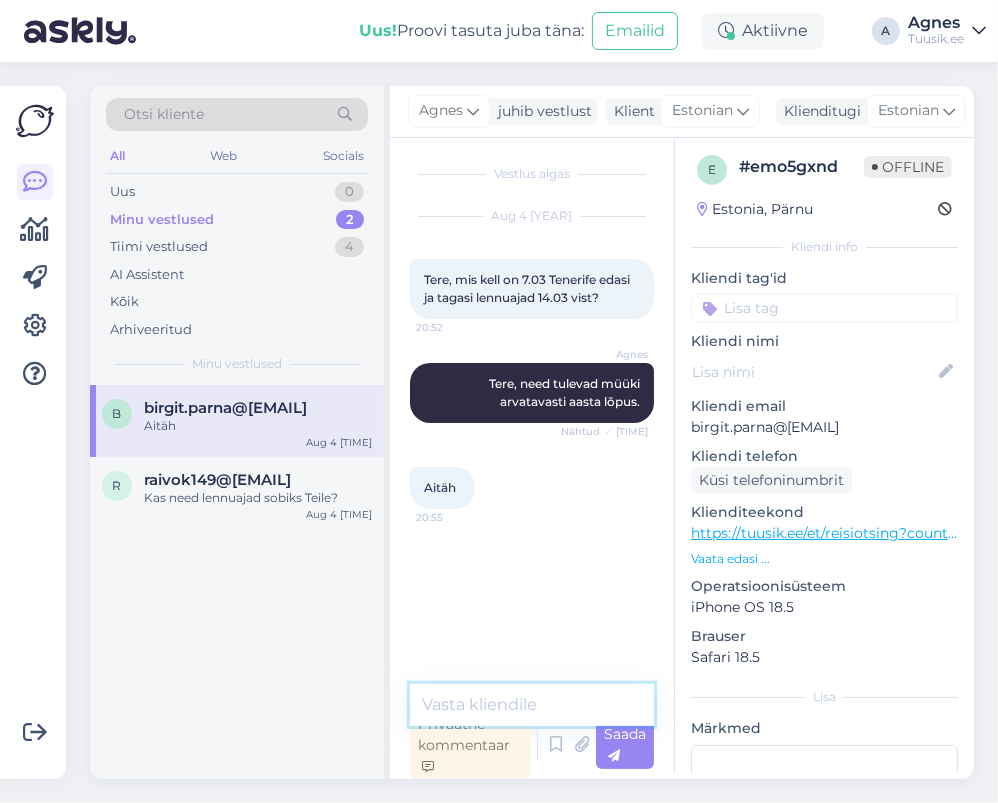 click at bounding box center [532, 705] 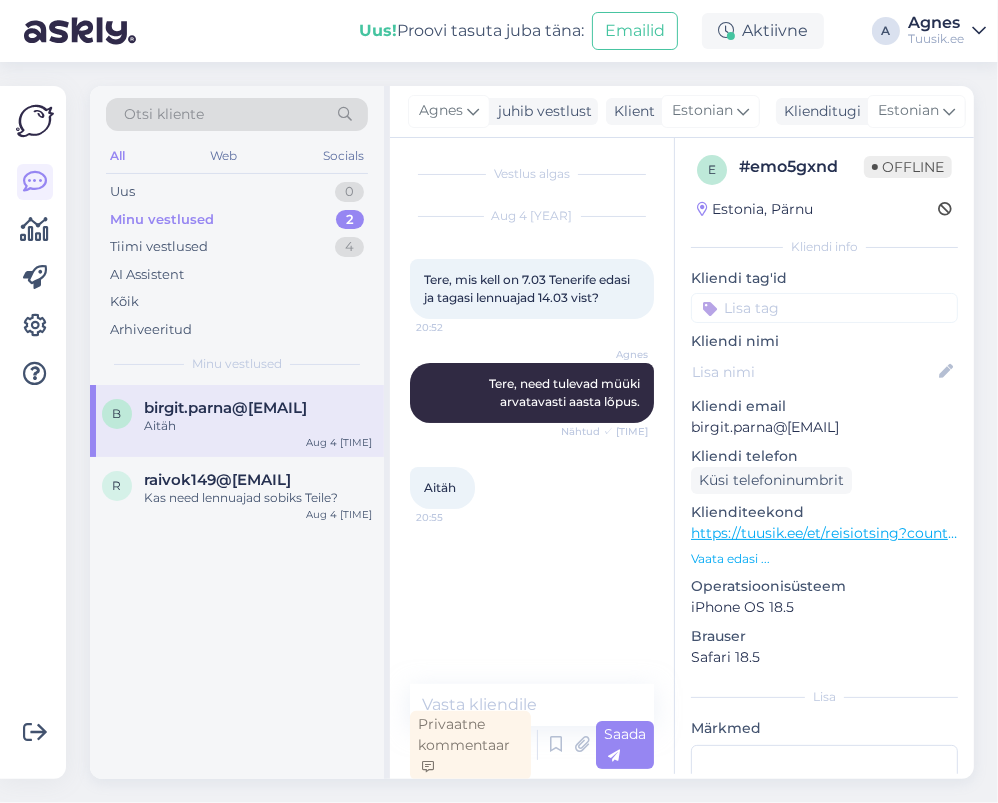 click on "Minu vestlused 2" at bounding box center [237, 220] 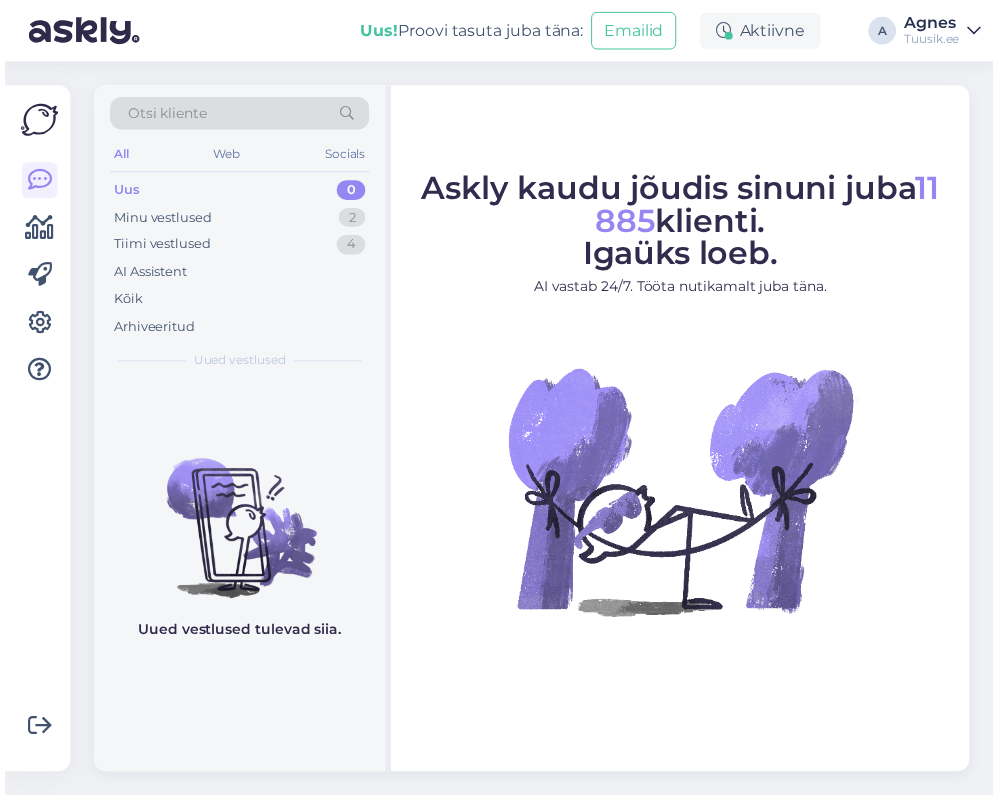 scroll, scrollTop: 0, scrollLeft: 0, axis: both 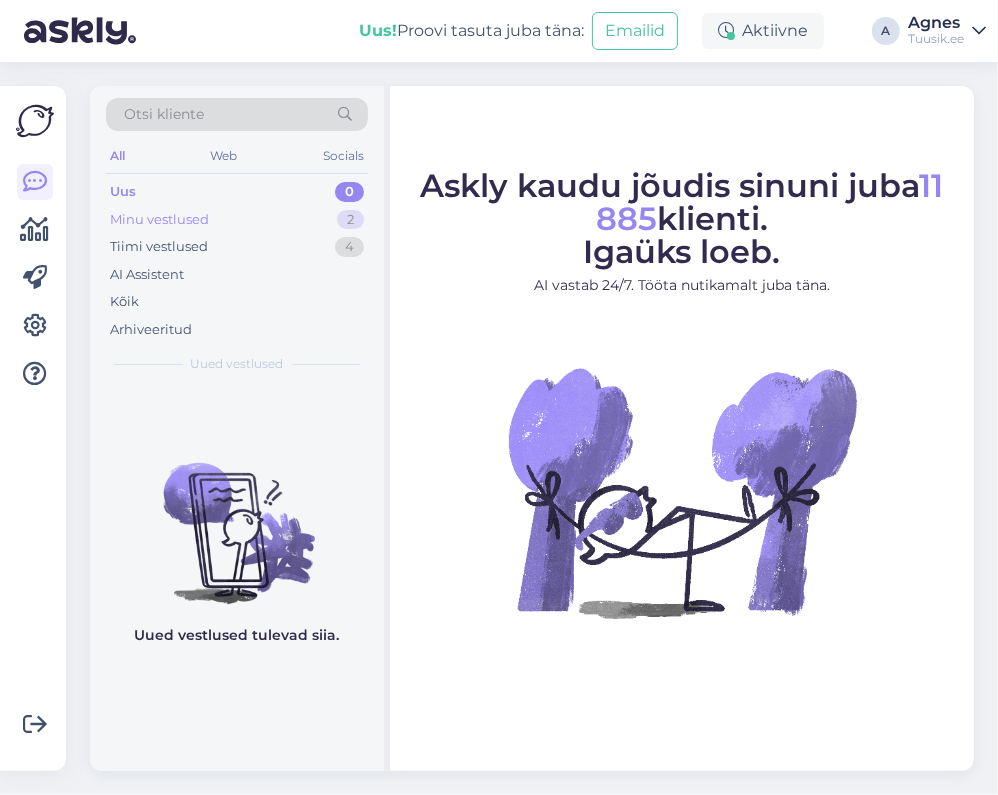 click on "Minu vestlused 2" at bounding box center [237, 220] 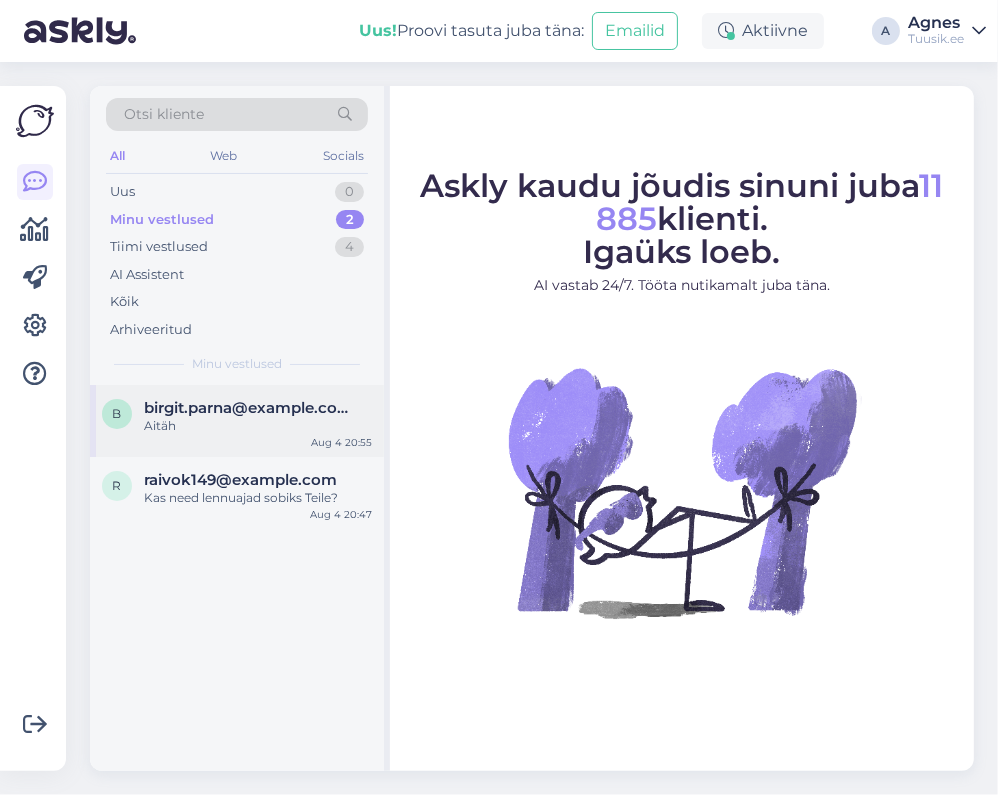 click on "birgit.parna@gmail.com" at bounding box center [248, 408] 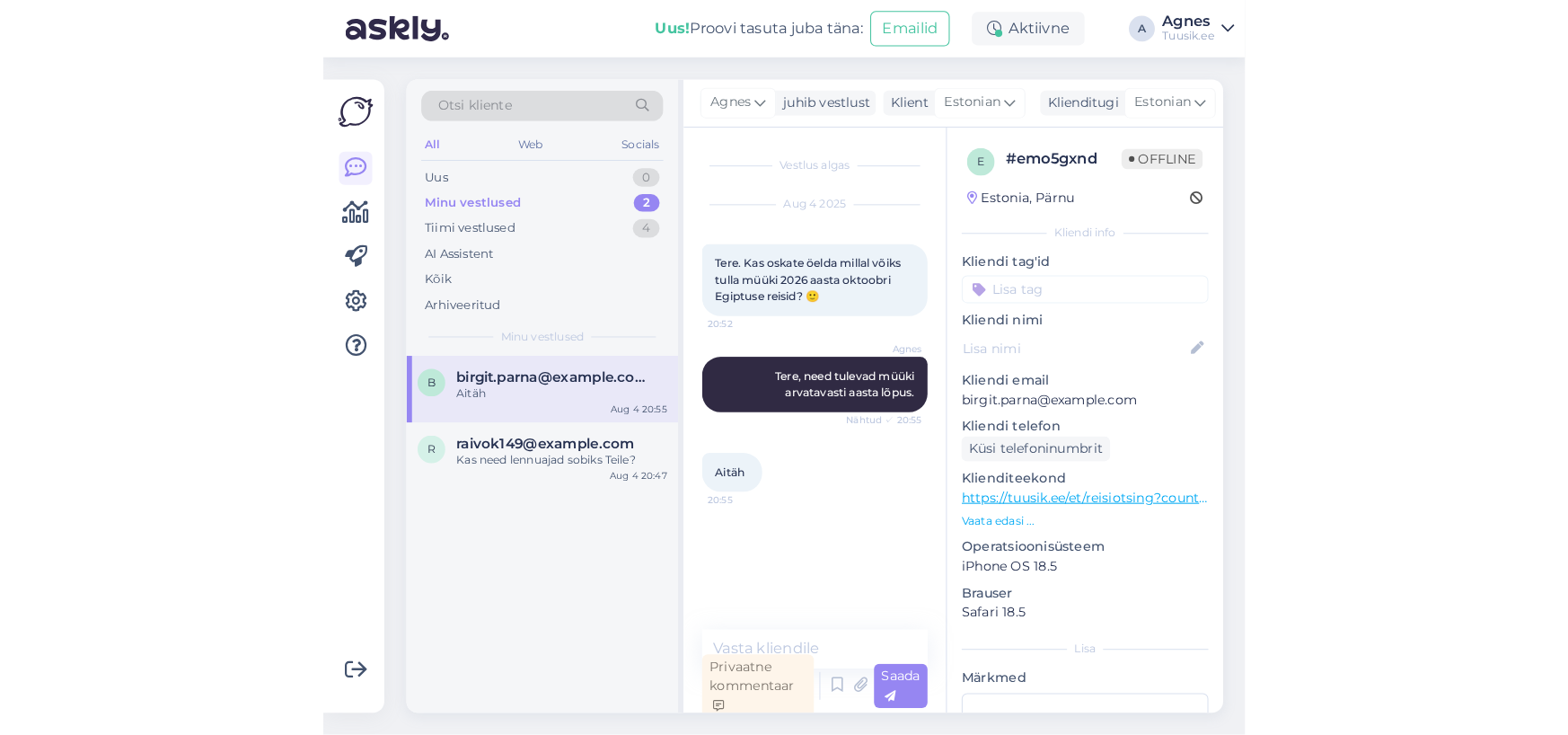 scroll, scrollTop: 4, scrollLeft: 0, axis: vertical 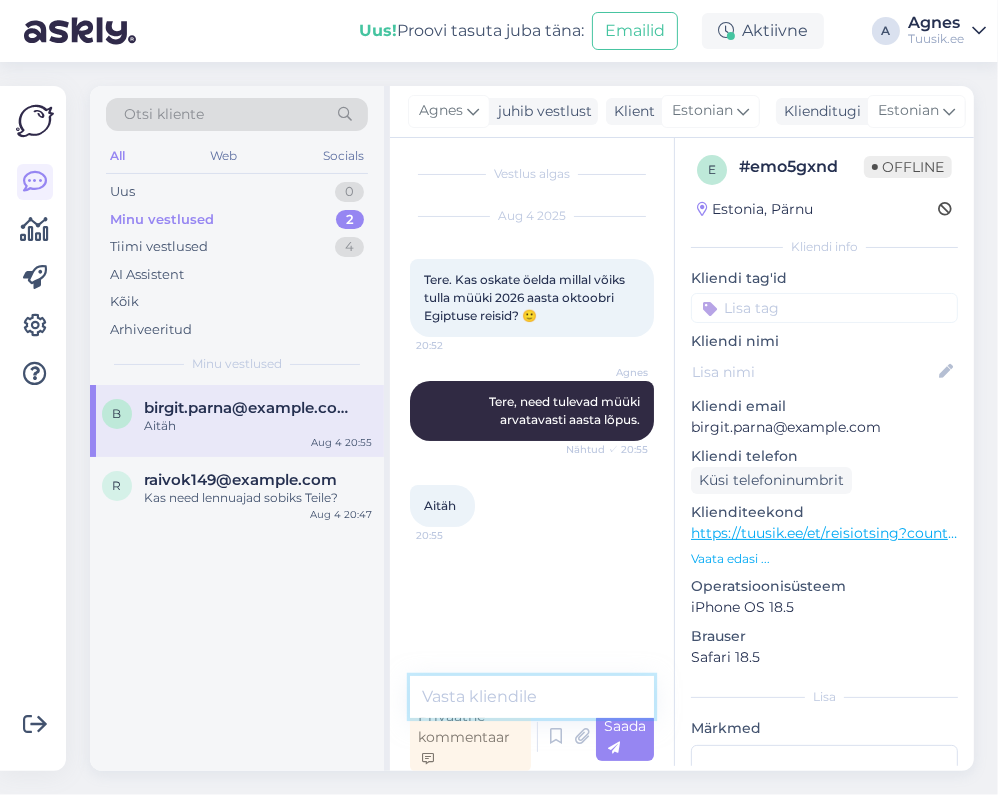 click at bounding box center [532, 697] 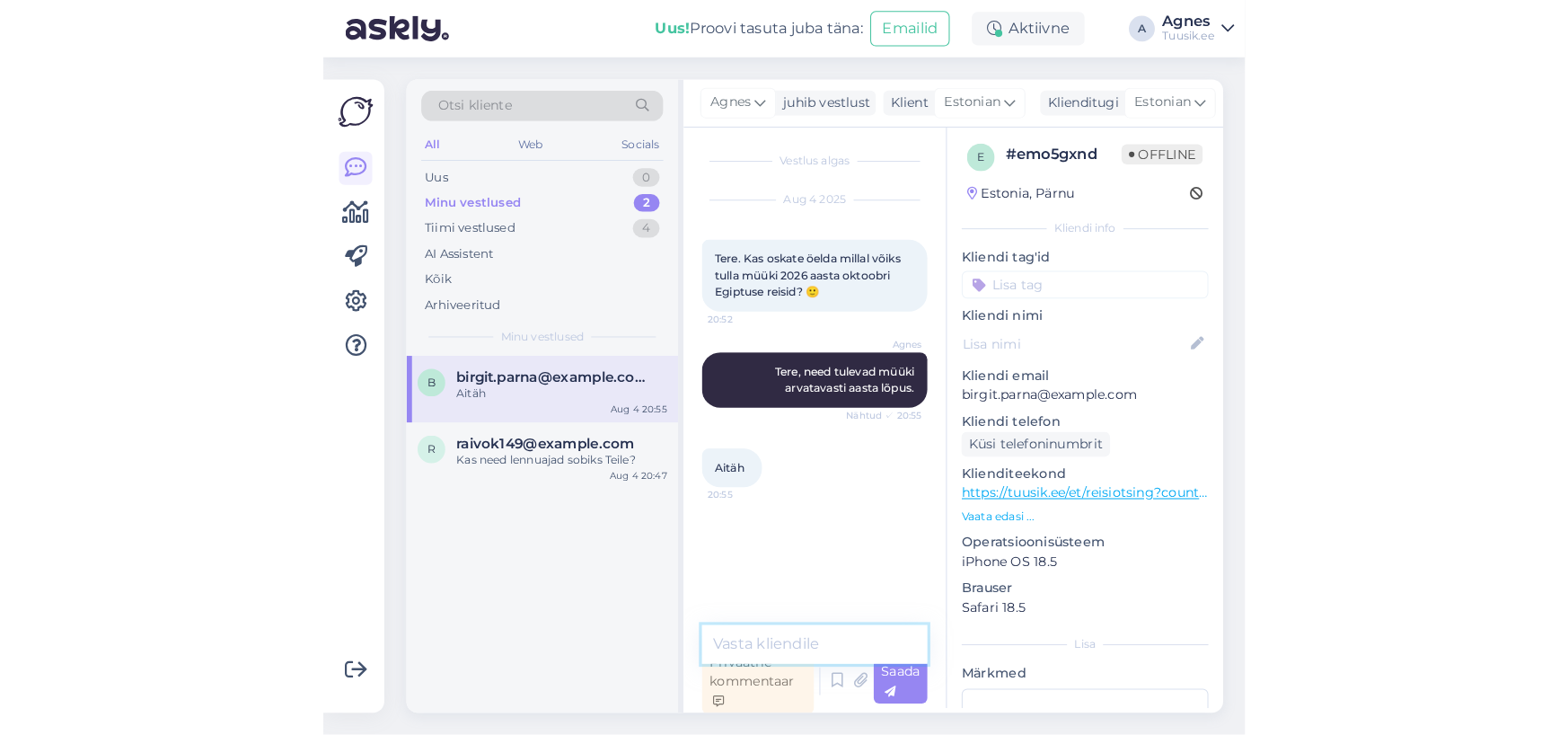scroll, scrollTop: 0, scrollLeft: 0, axis: both 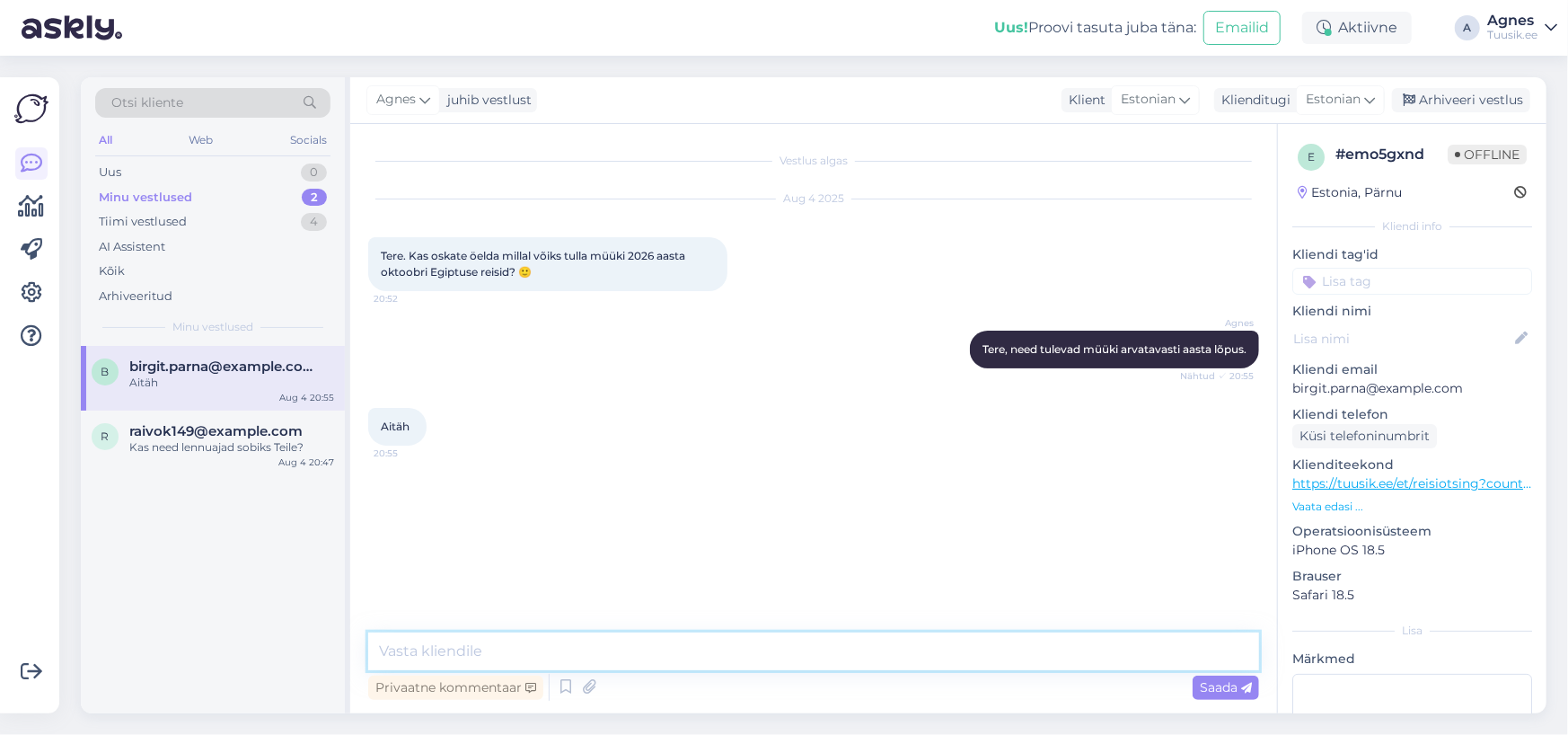 click at bounding box center [814, 651] 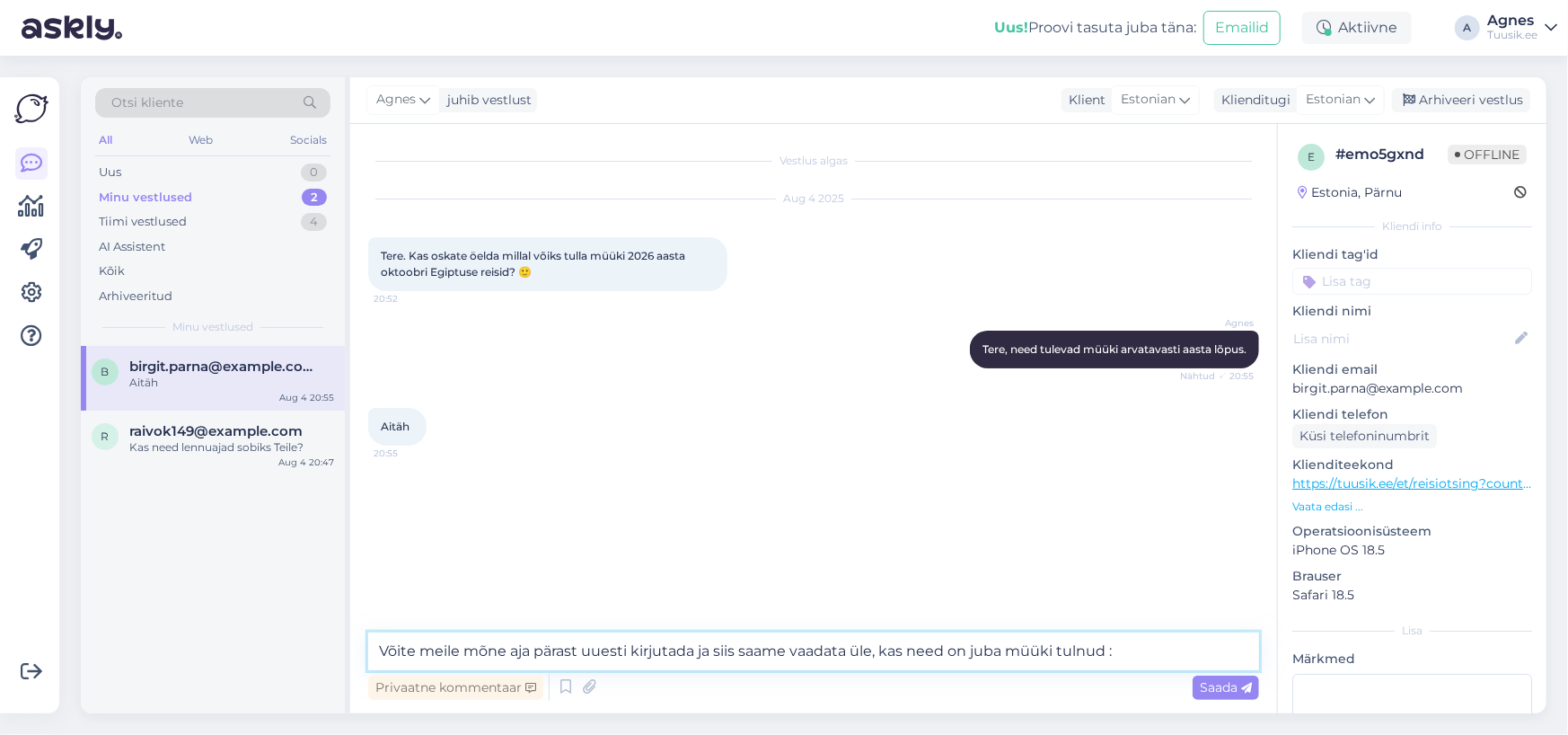 type on "Võite meile mõne aja pärast uuesti kirjutada ja siis saame vaadata üle, kas need on juba müüki tulnud :)" 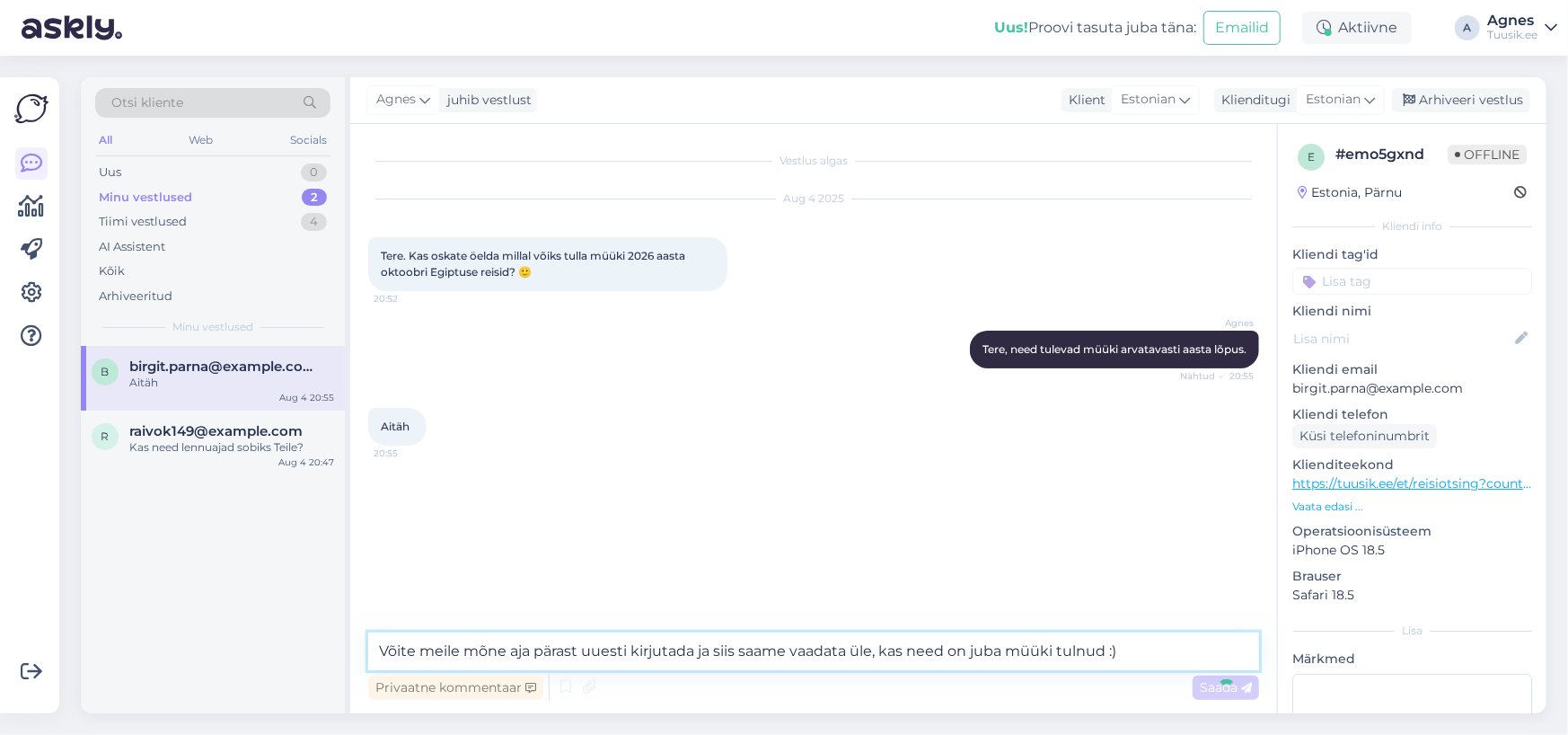 type 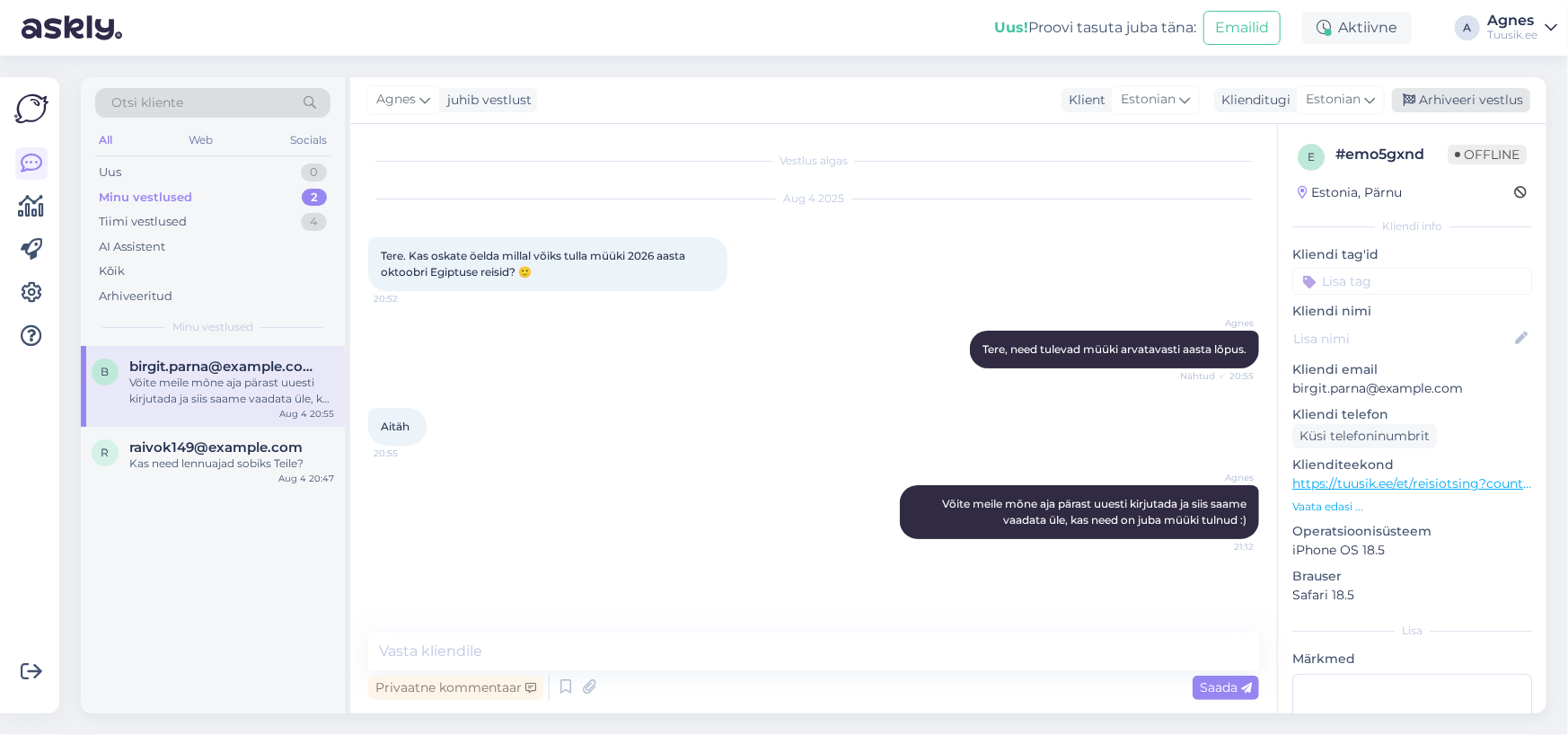 click at bounding box center [1409, 101] 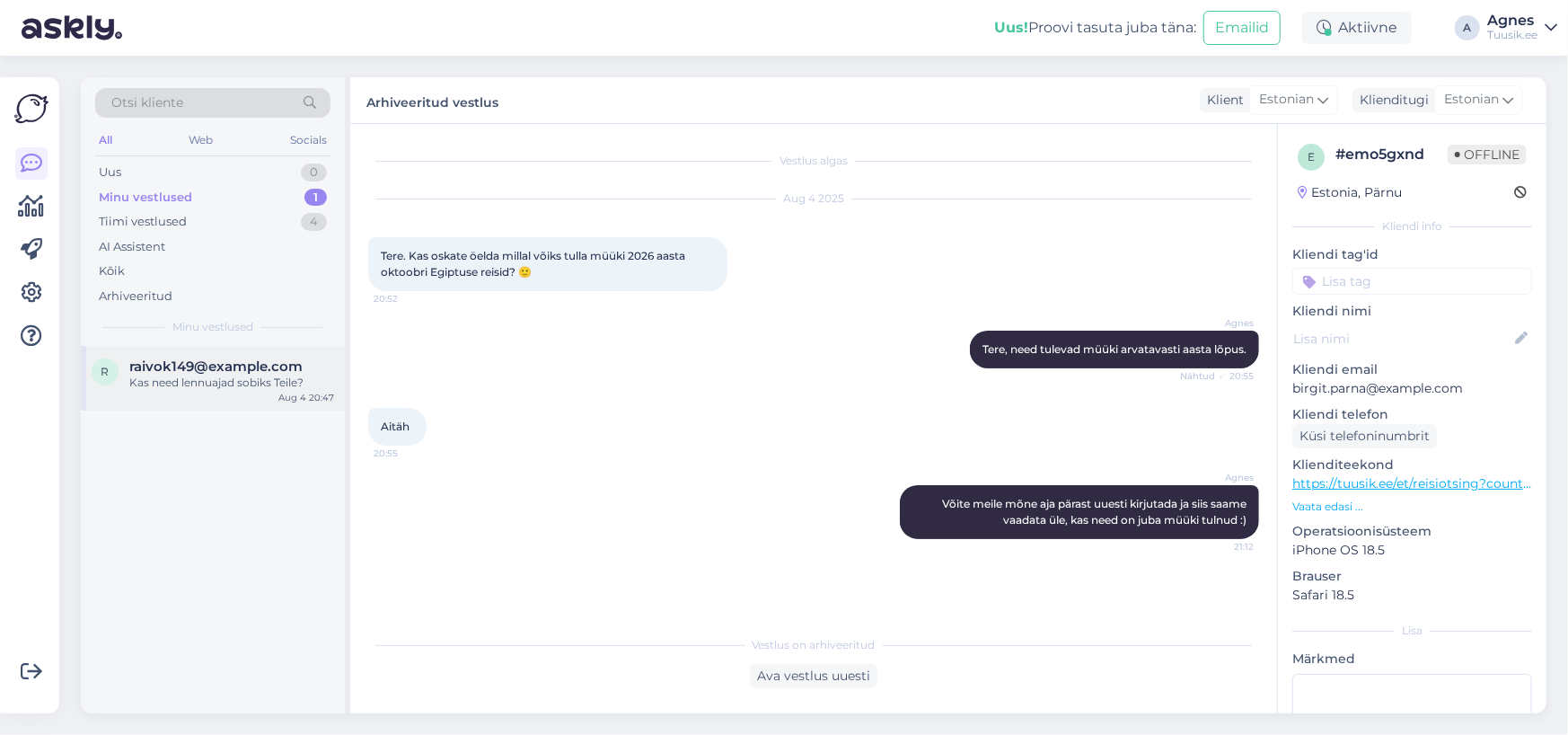 click on "Kas need lennuajad sobiks Teile?" at bounding box center [232, 383] 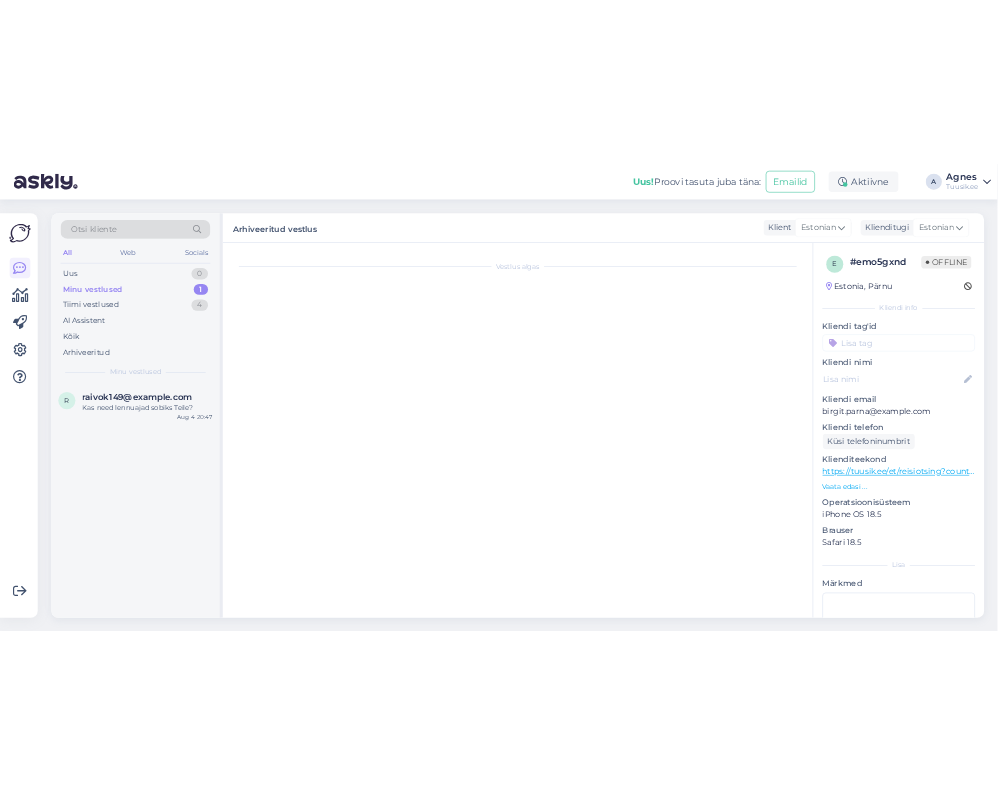 scroll, scrollTop: 2232, scrollLeft: 0, axis: vertical 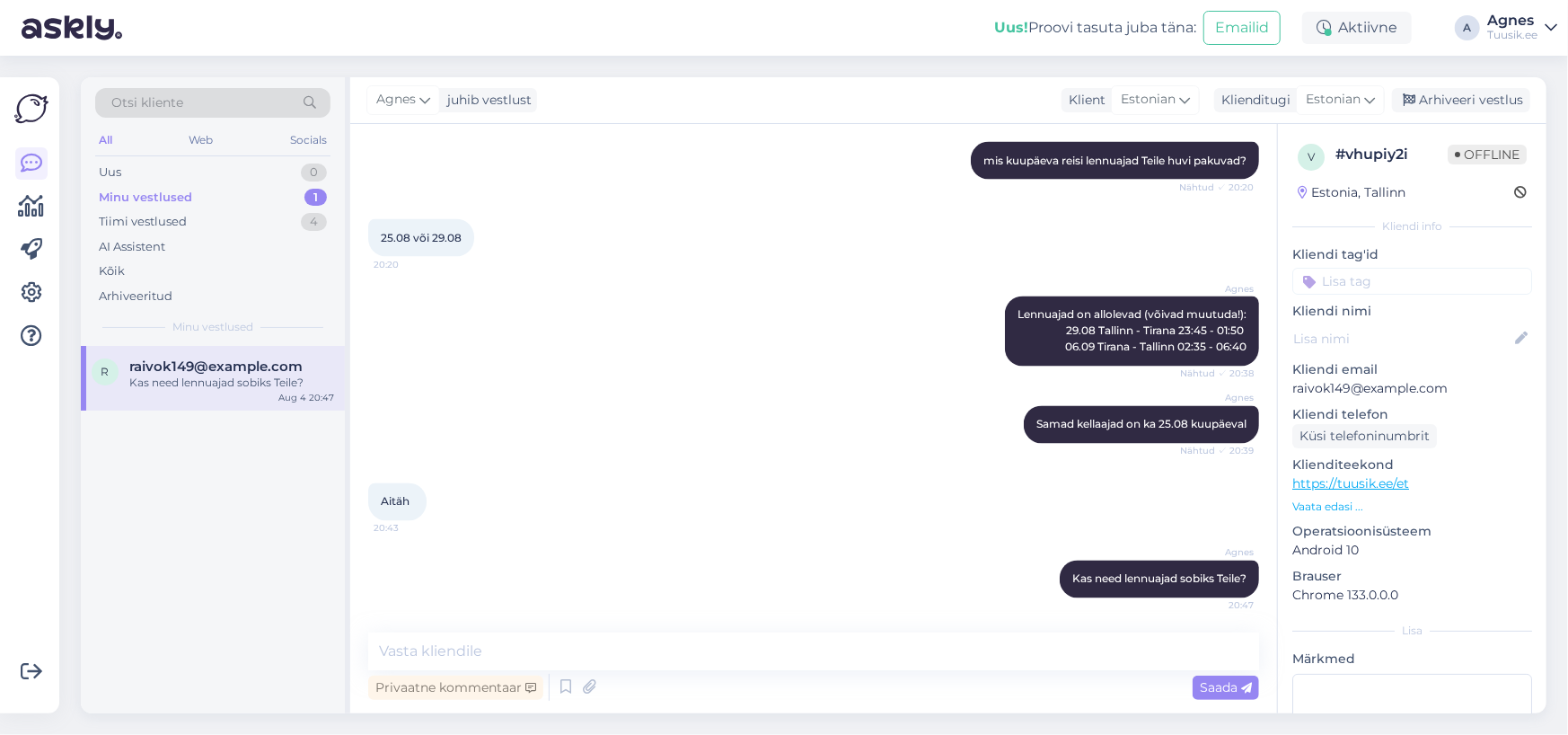 click on "Arhiveeri vestlus" at bounding box center [1461, 100] 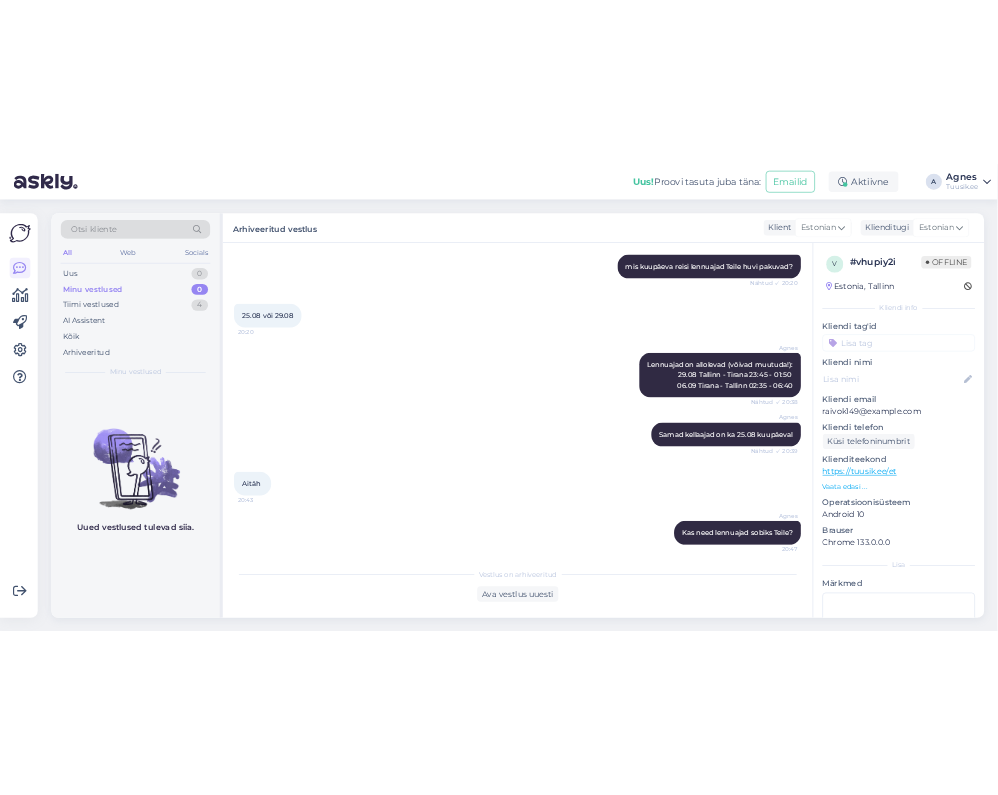 scroll, scrollTop: 2502, scrollLeft: 0, axis: vertical 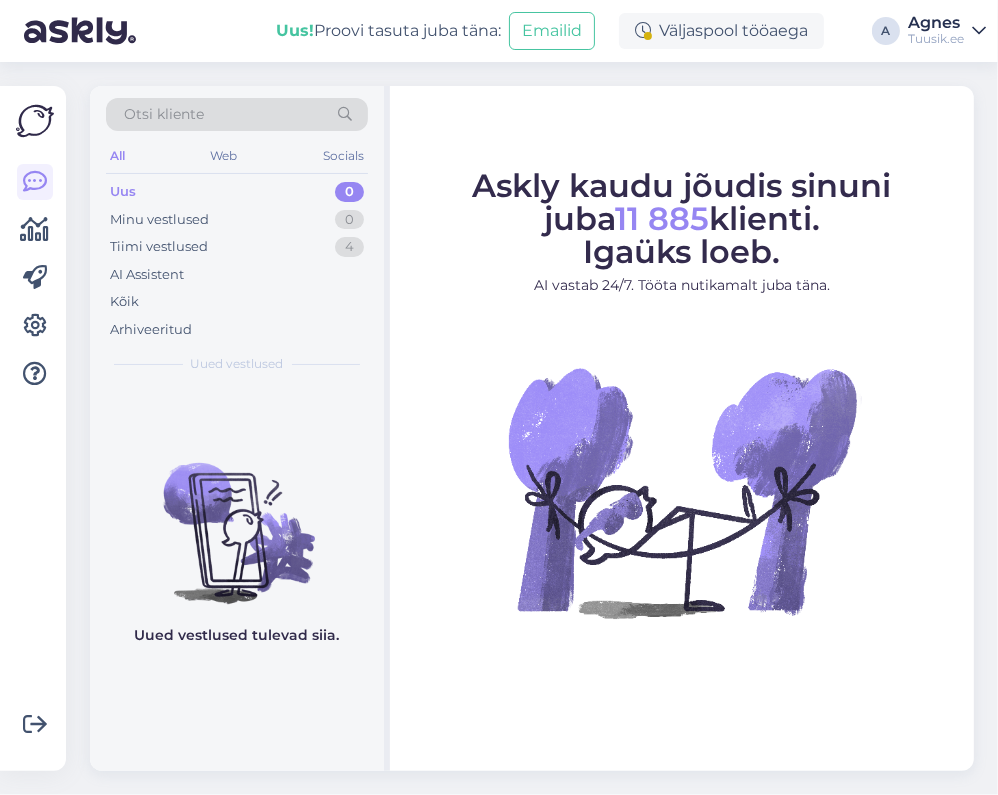 click on "Otsi kliente" at bounding box center [164, 114] 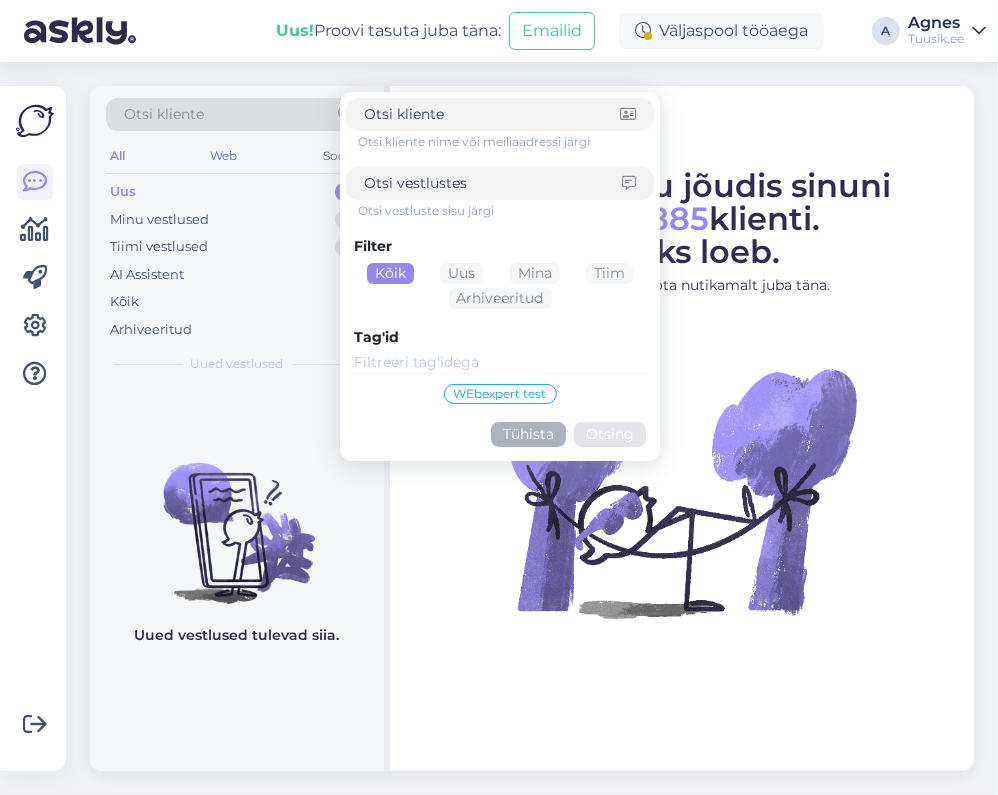 type on "[EMAIL]" 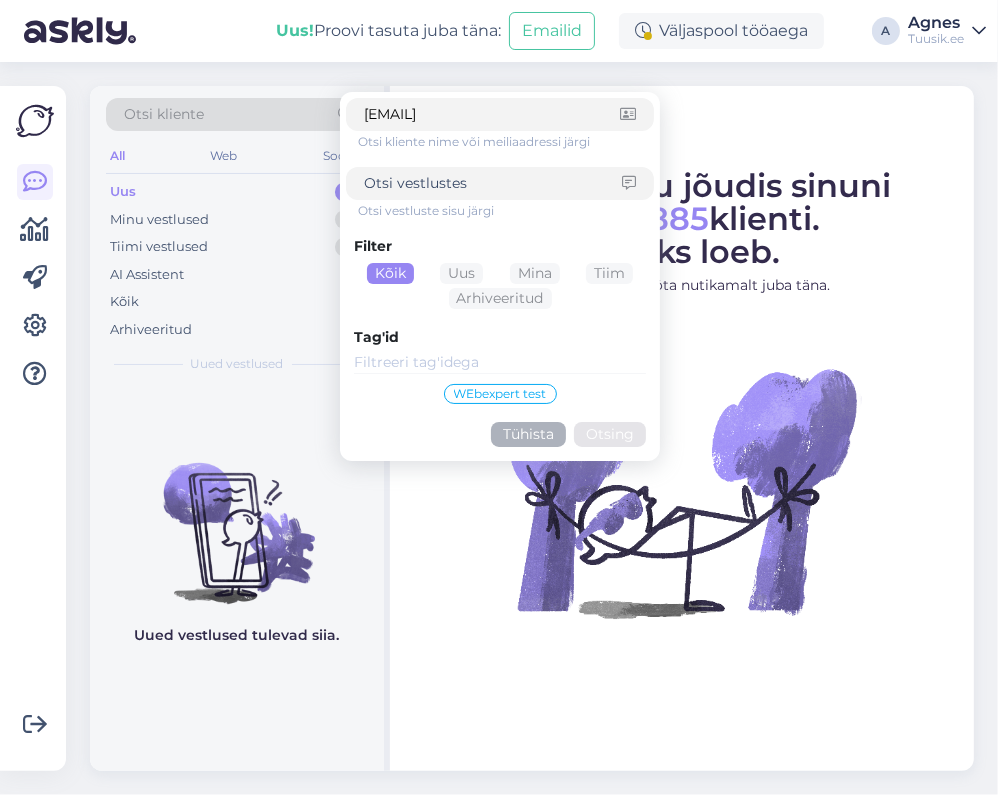 click on "Otsing" at bounding box center [610, 434] 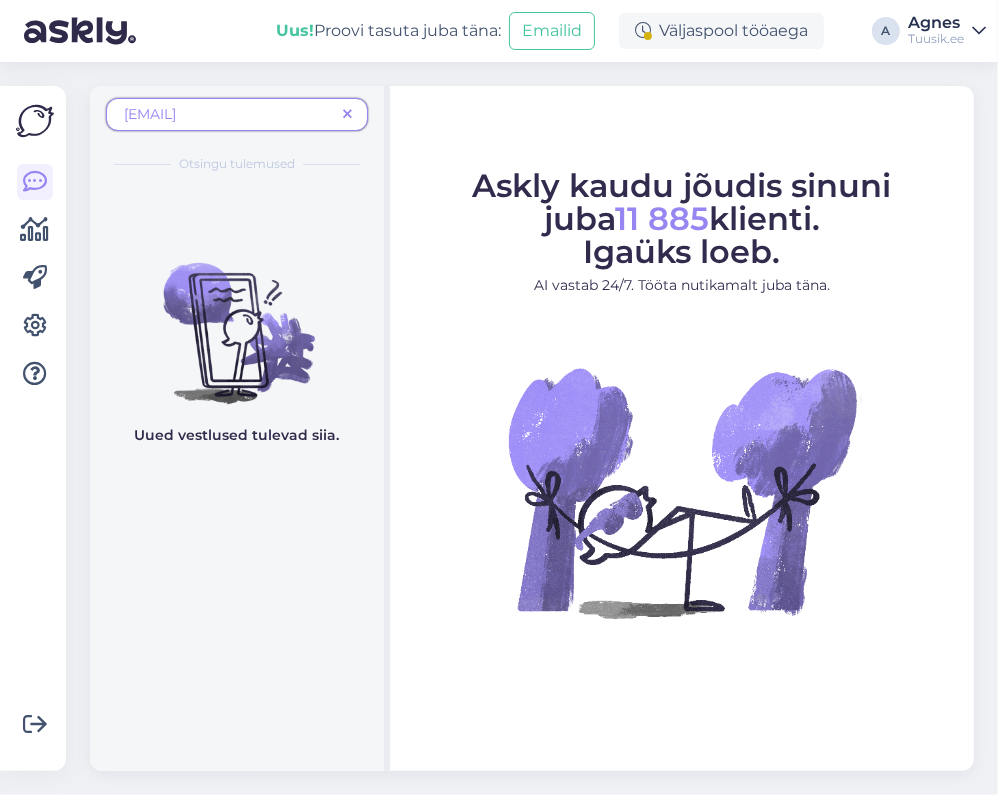 click at bounding box center [347, 114] 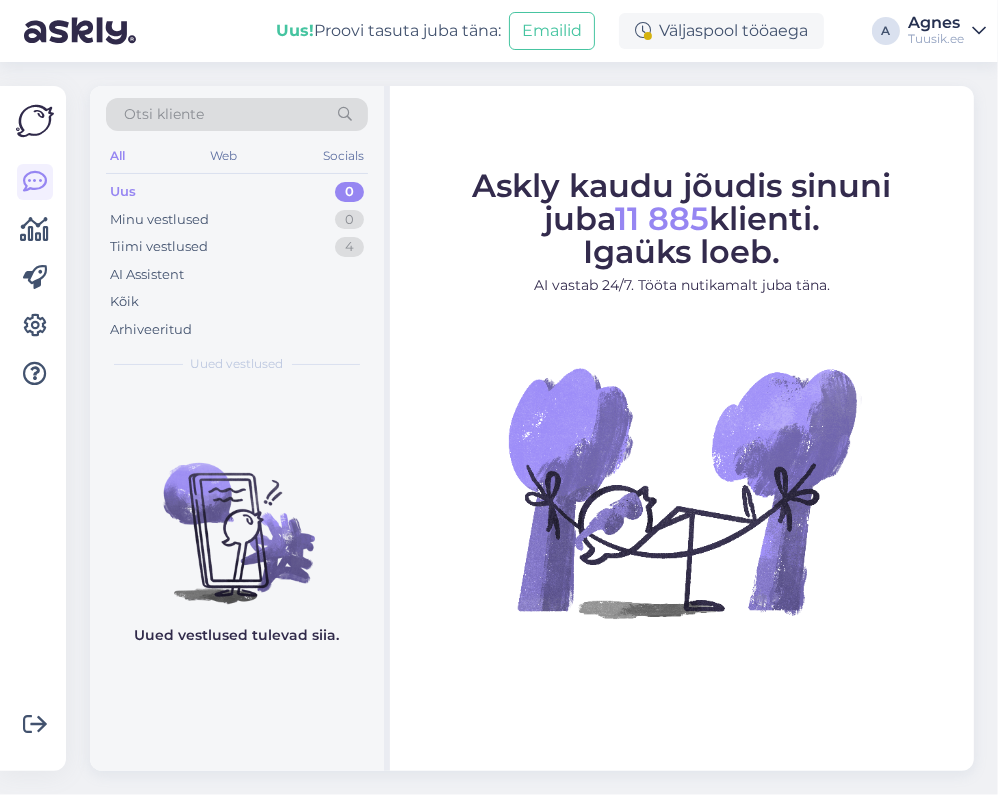 click on "Otsi kliente" at bounding box center [237, 114] 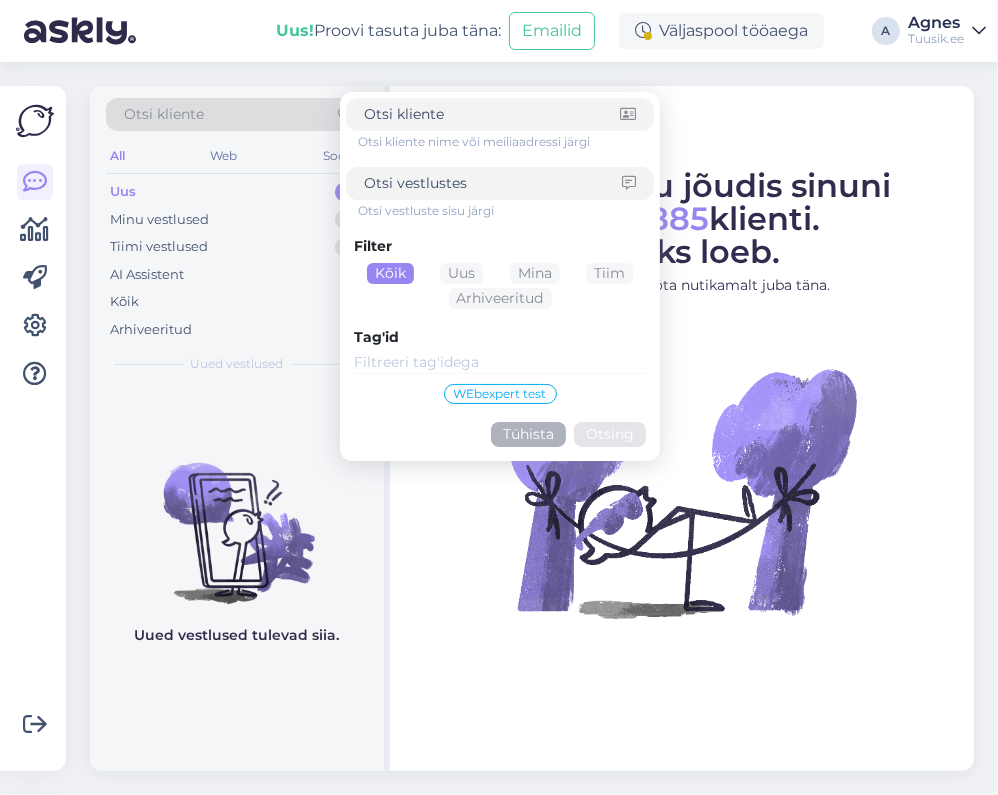 click at bounding box center [493, 183] 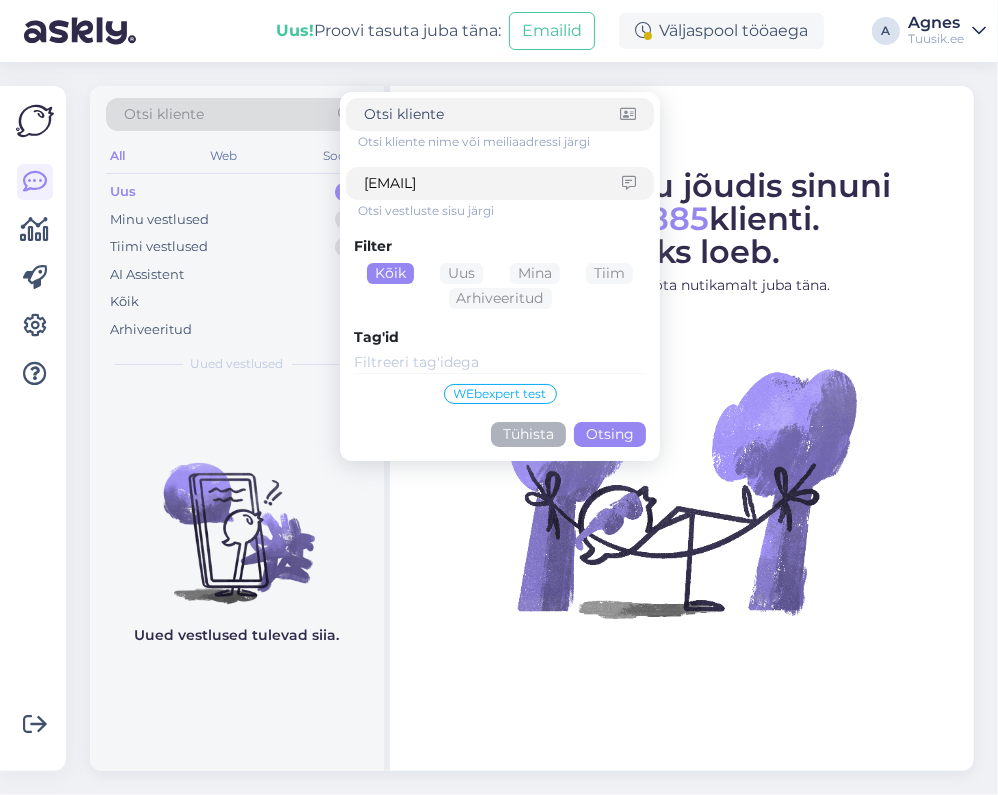 click on "Otsing" at bounding box center (610, 434) 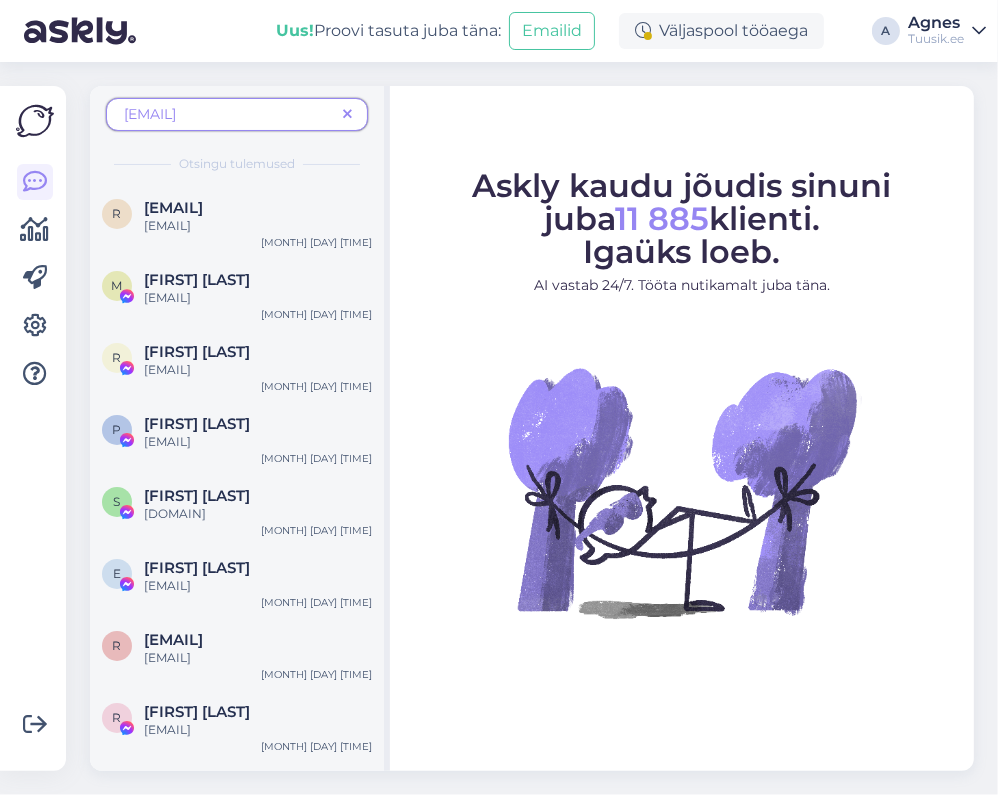 click at bounding box center [347, 115] 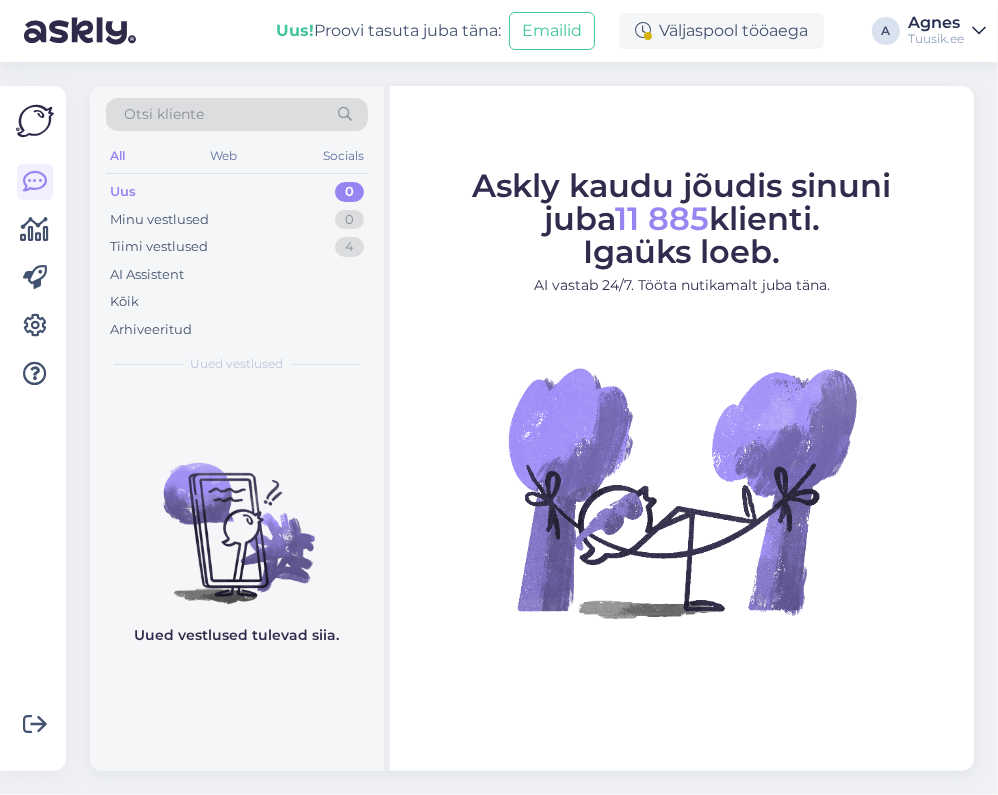 click on "Otsi kliente" at bounding box center [237, 114] 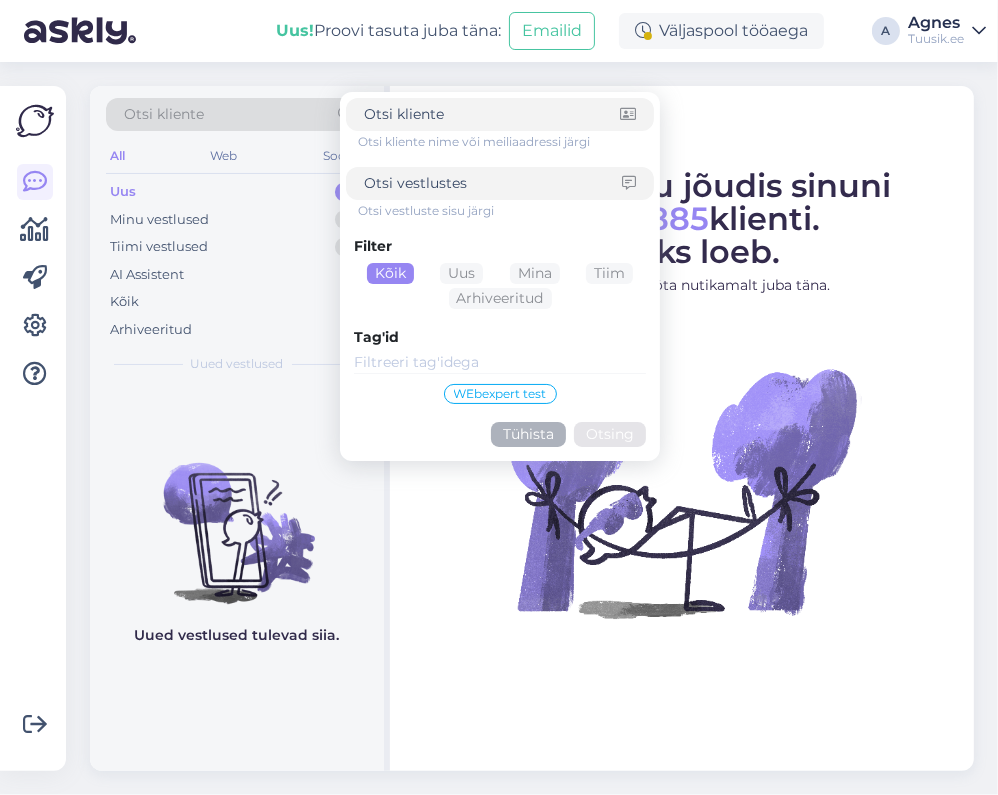 type on "[EMAIL]" 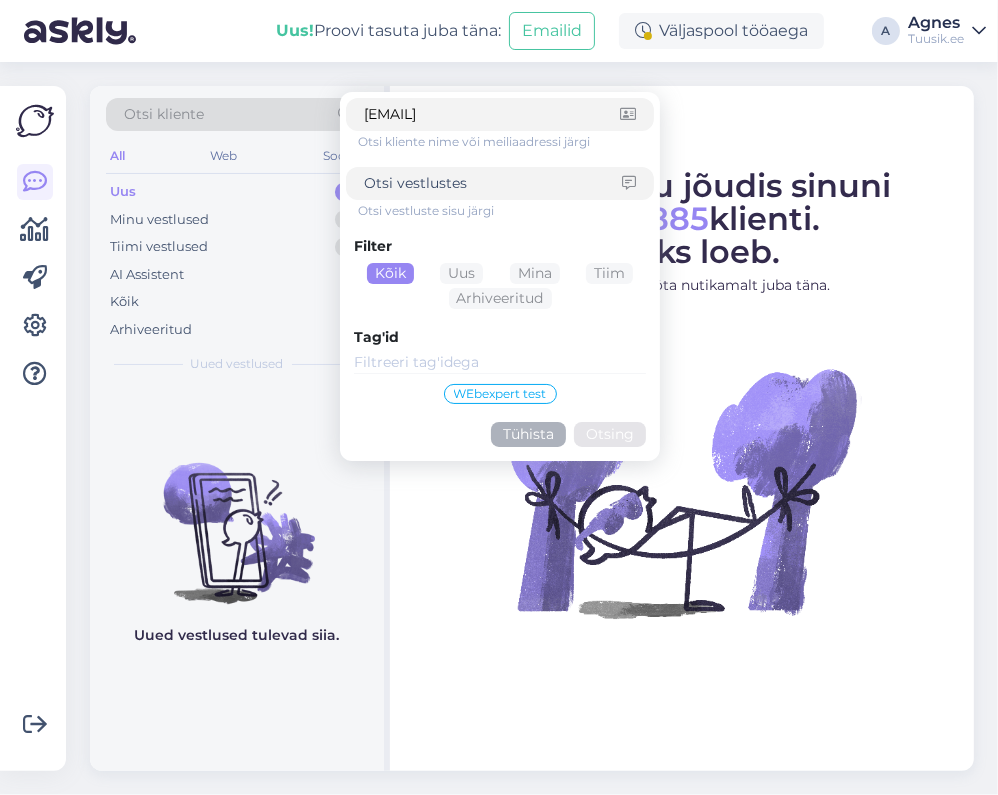 click on "Otsing" at bounding box center (610, 434) 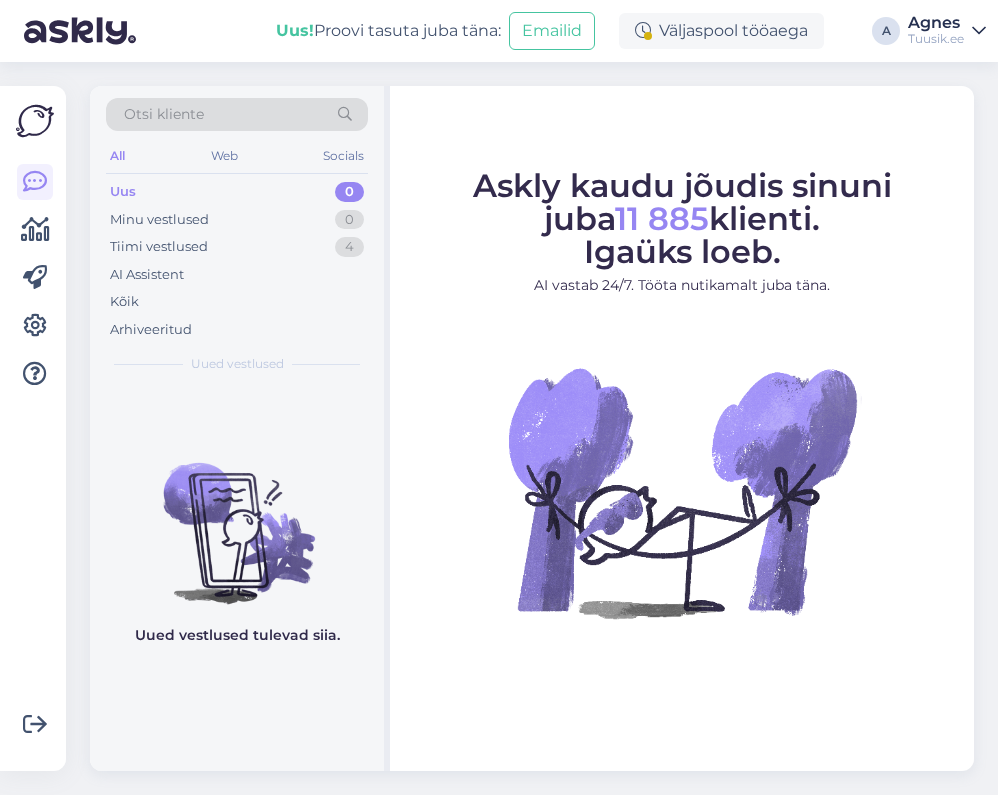 scroll, scrollTop: 0, scrollLeft: 0, axis: both 